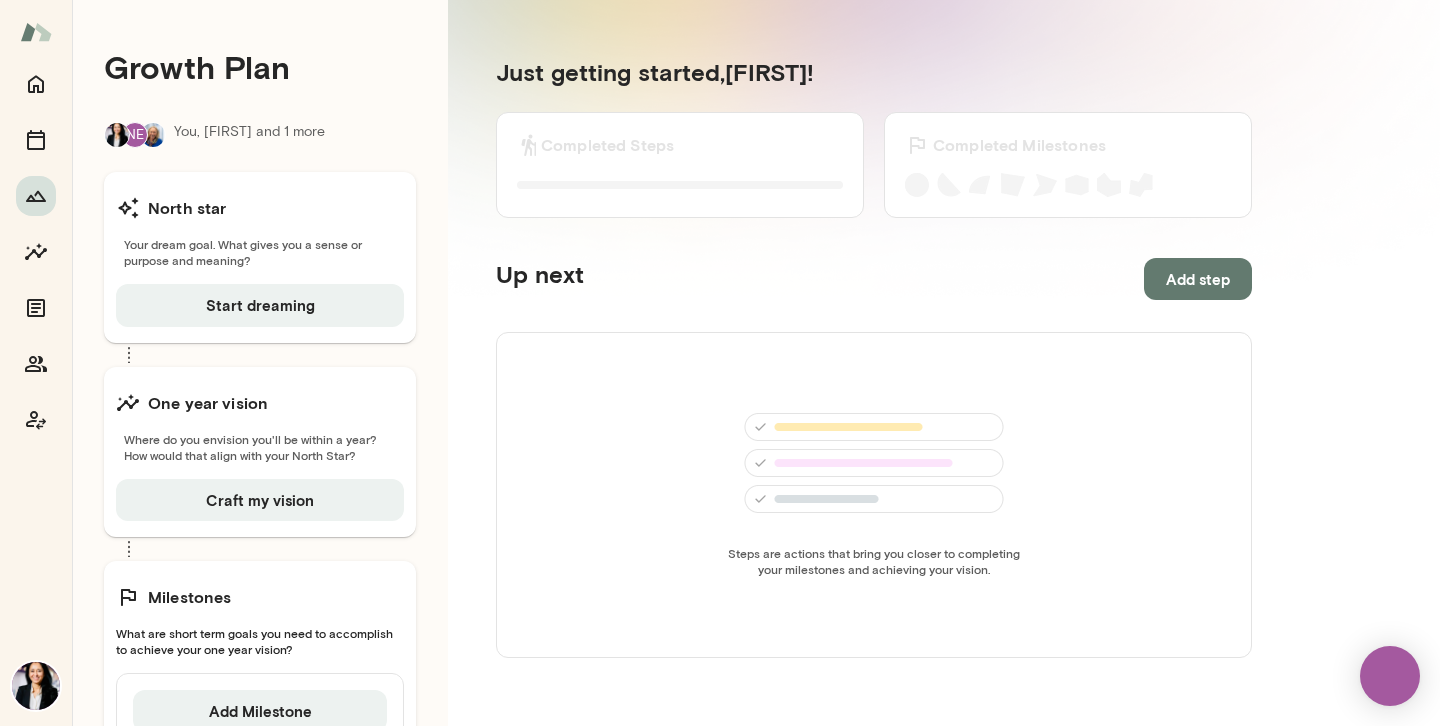 scroll, scrollTop: 0, scrollLeft: 0, axis: both 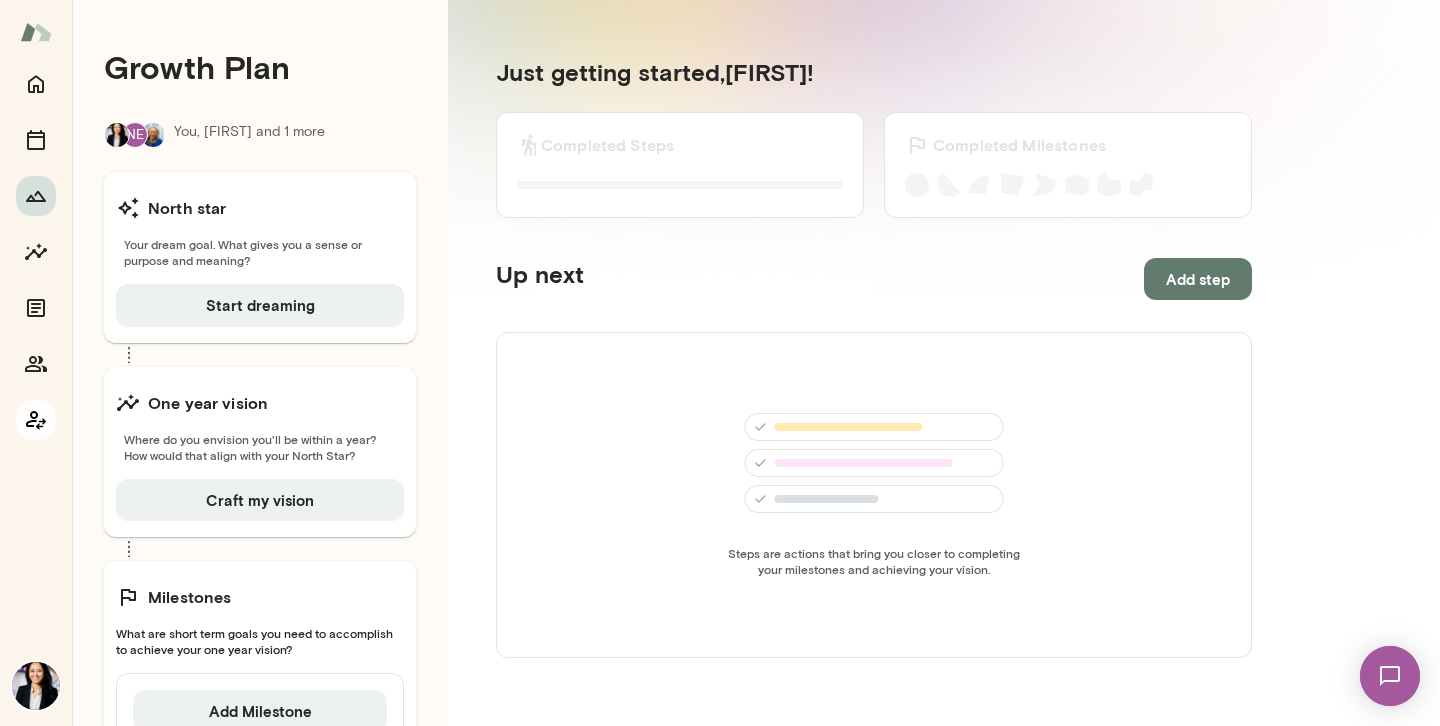 click at bounding box center [36, 420] 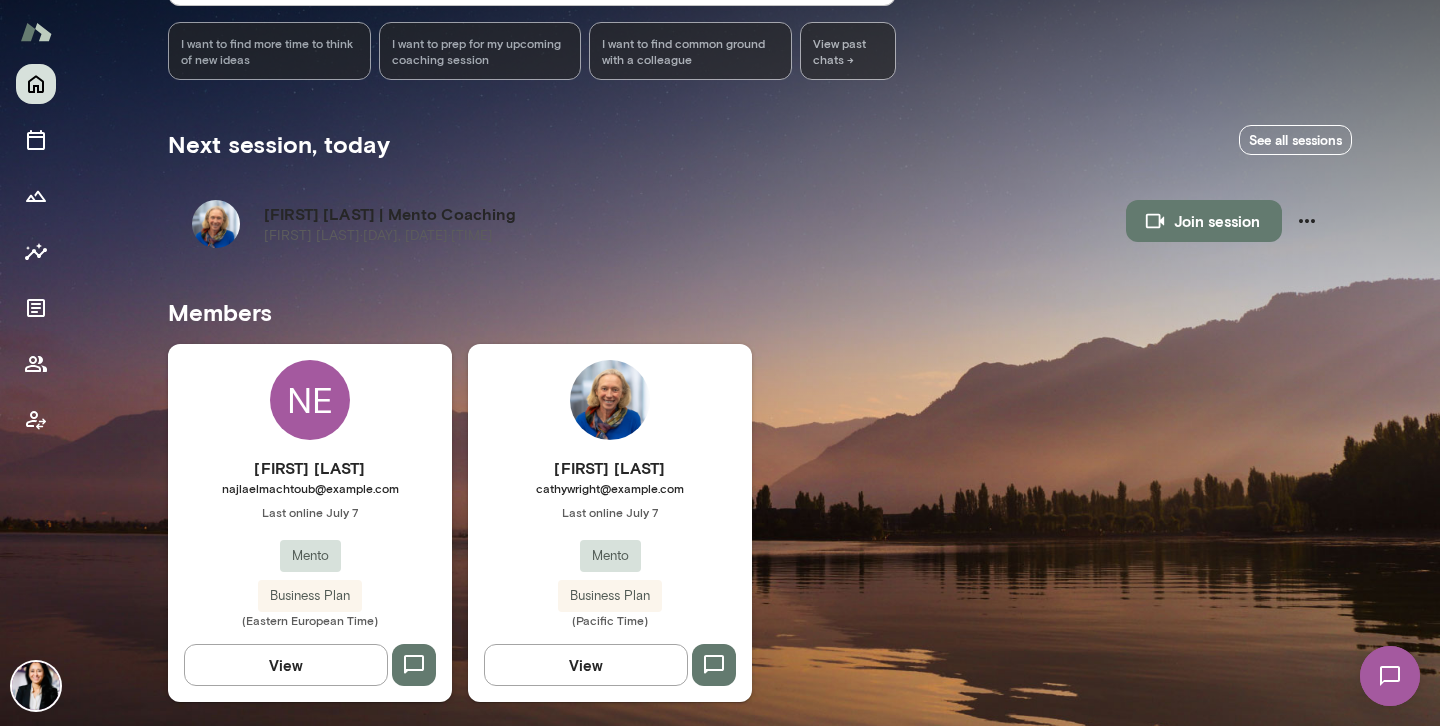 scroll, scrollTop: 265, scrollLeft: 0, axis: vertical 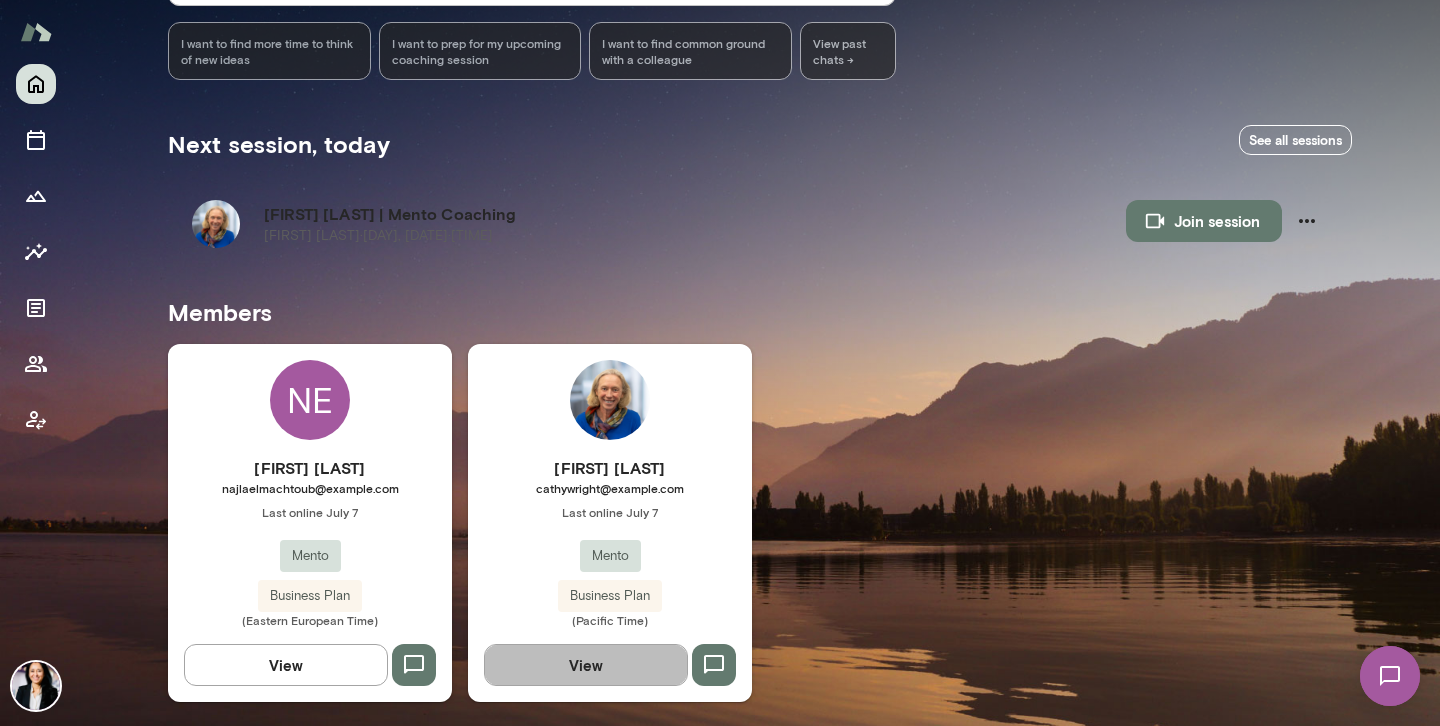 click on "View" at bounding box center (586, 665) 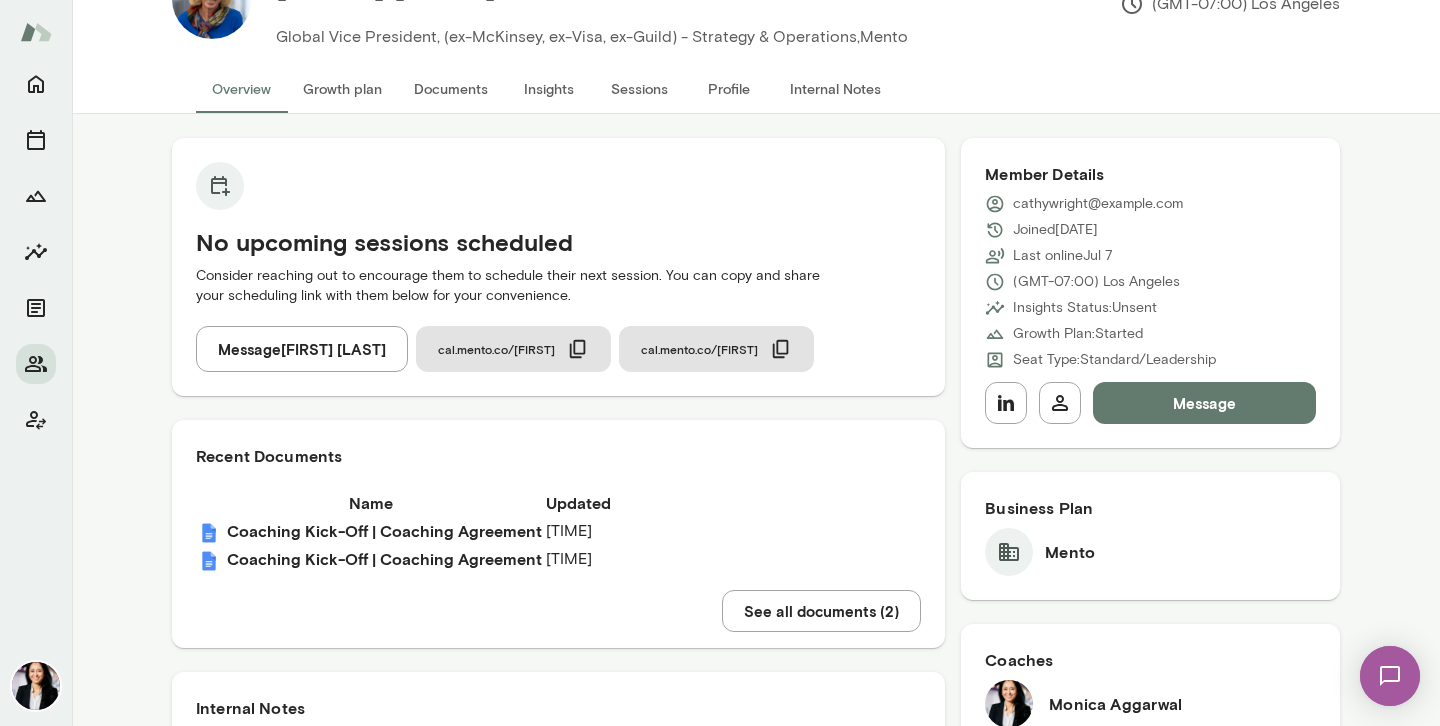 scroll, scrollTop: 87, scrollLeft: 0, axis: vertical 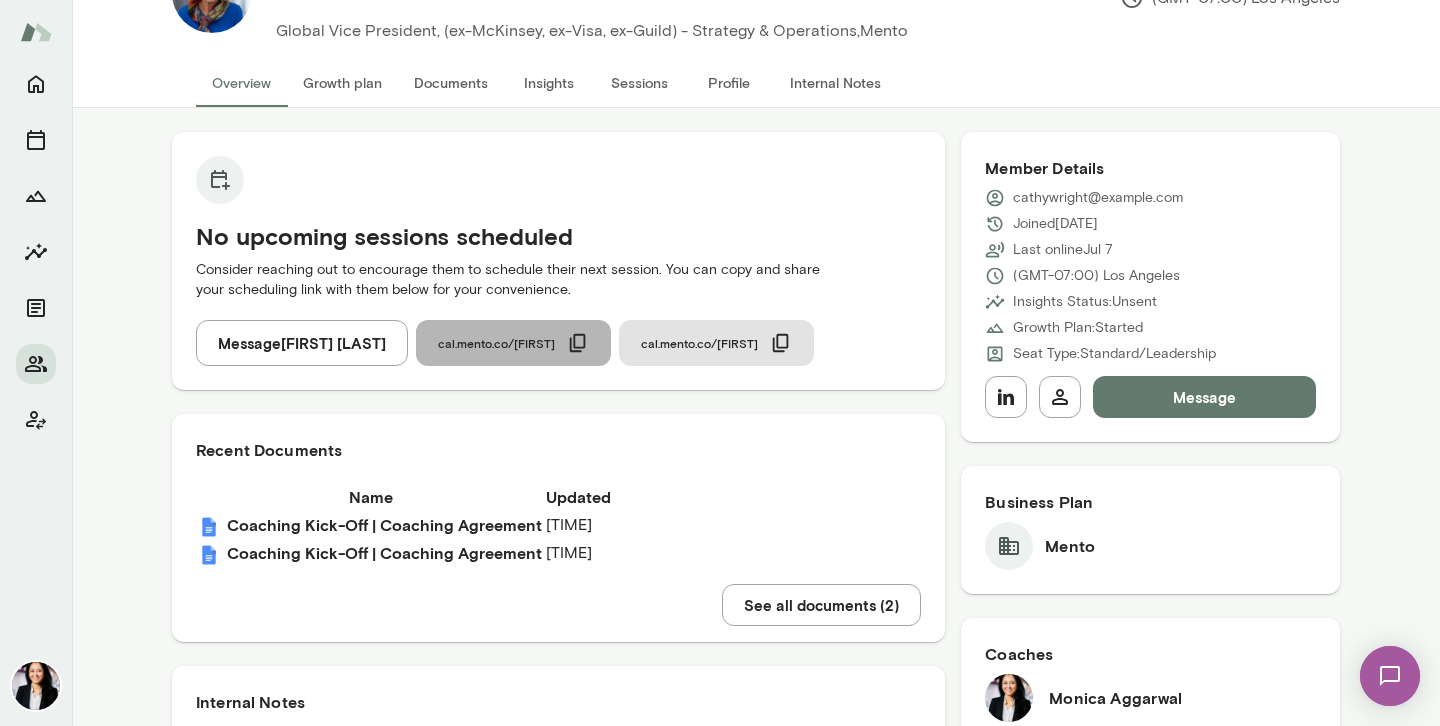 click on "cal.mento.co/[FIRST]" at bounding box center [513, 343] 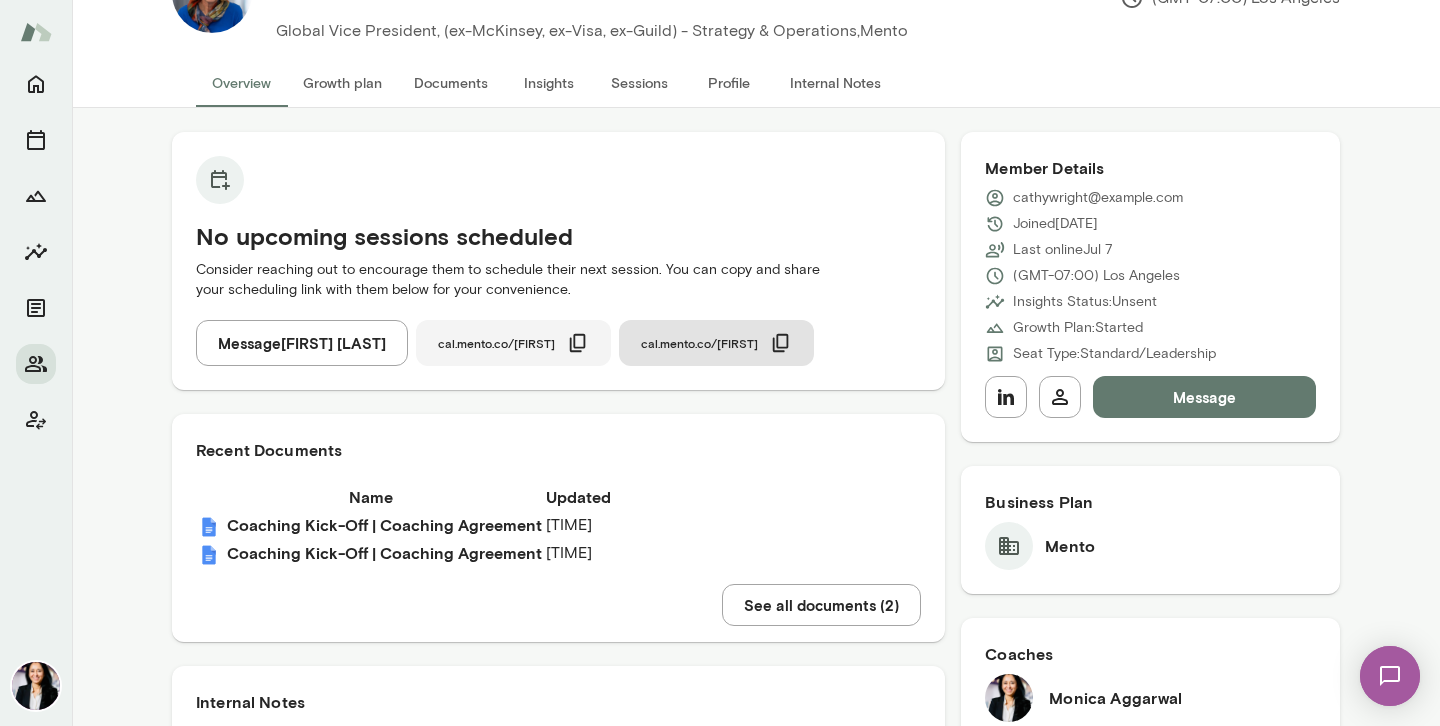 click on "cal.mento.co/[FIRST]" at bounding box center (496, 343) 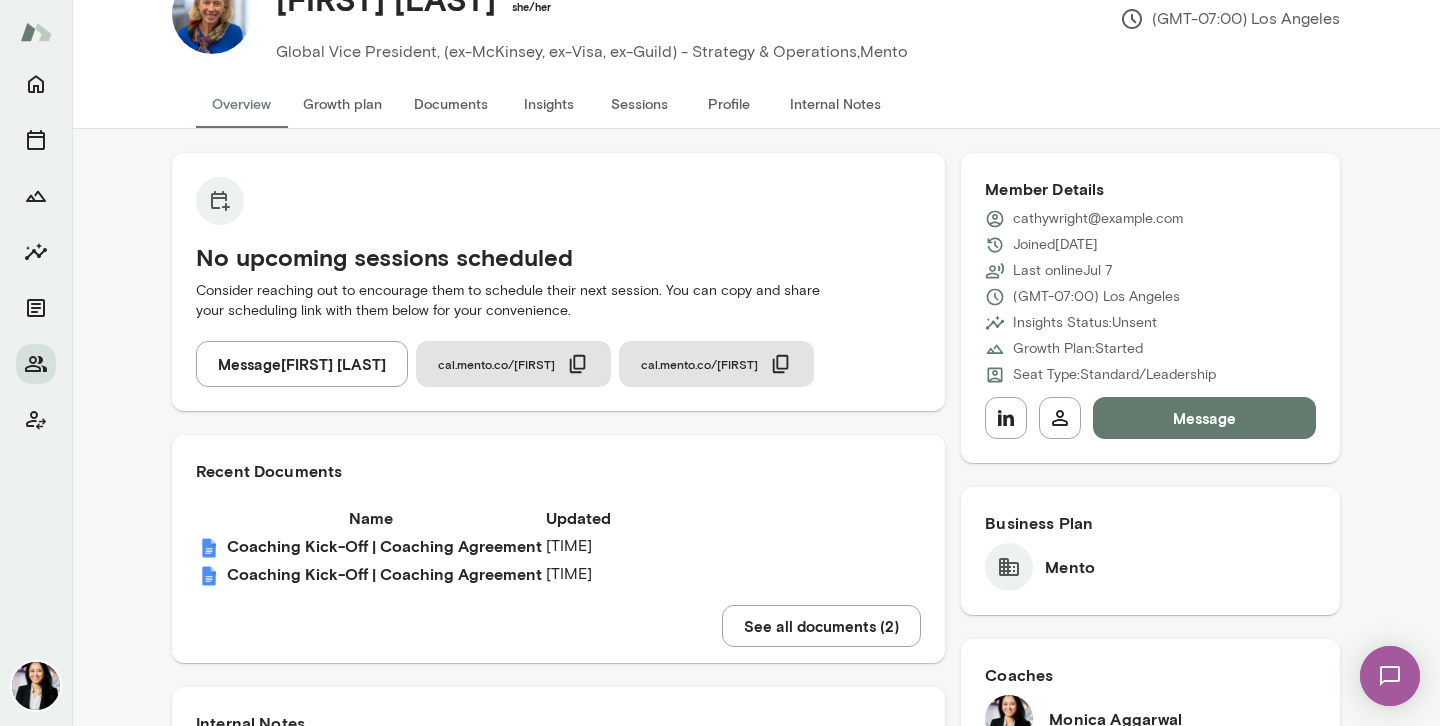 scroll, scrollTop: 0, scrollLeft: 0, axis: both 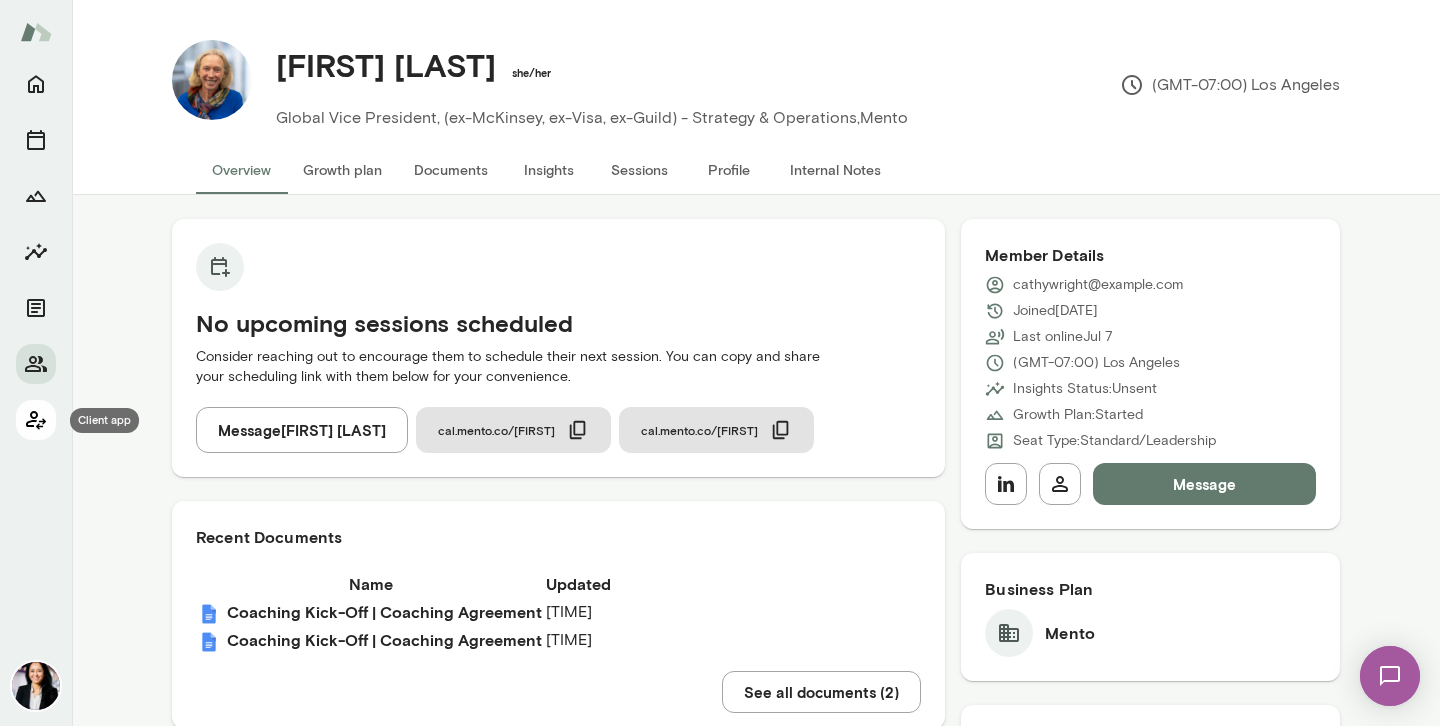 click at bounding box center [36, 420] 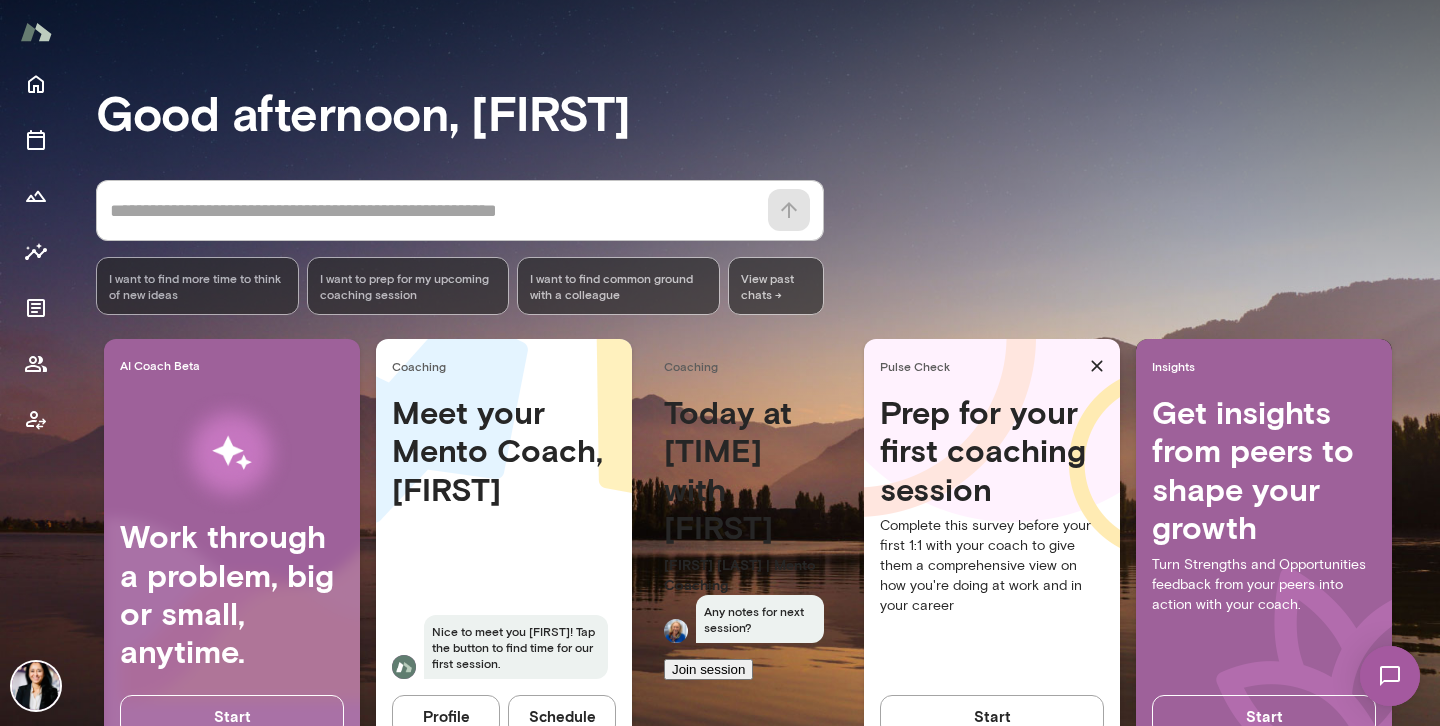 scroll, scrollTop: 175, scrollLeft: 0, axis: vertical 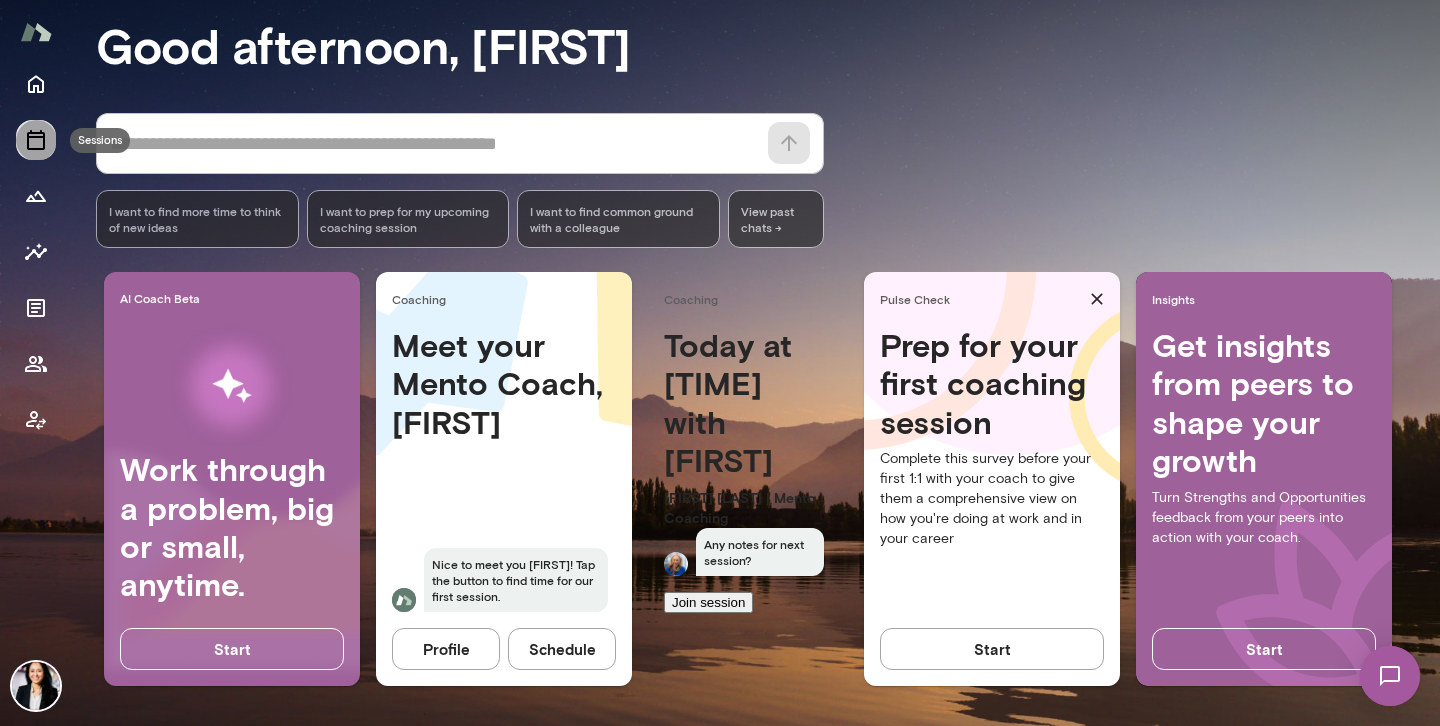 click at bounding box center [36, 140] 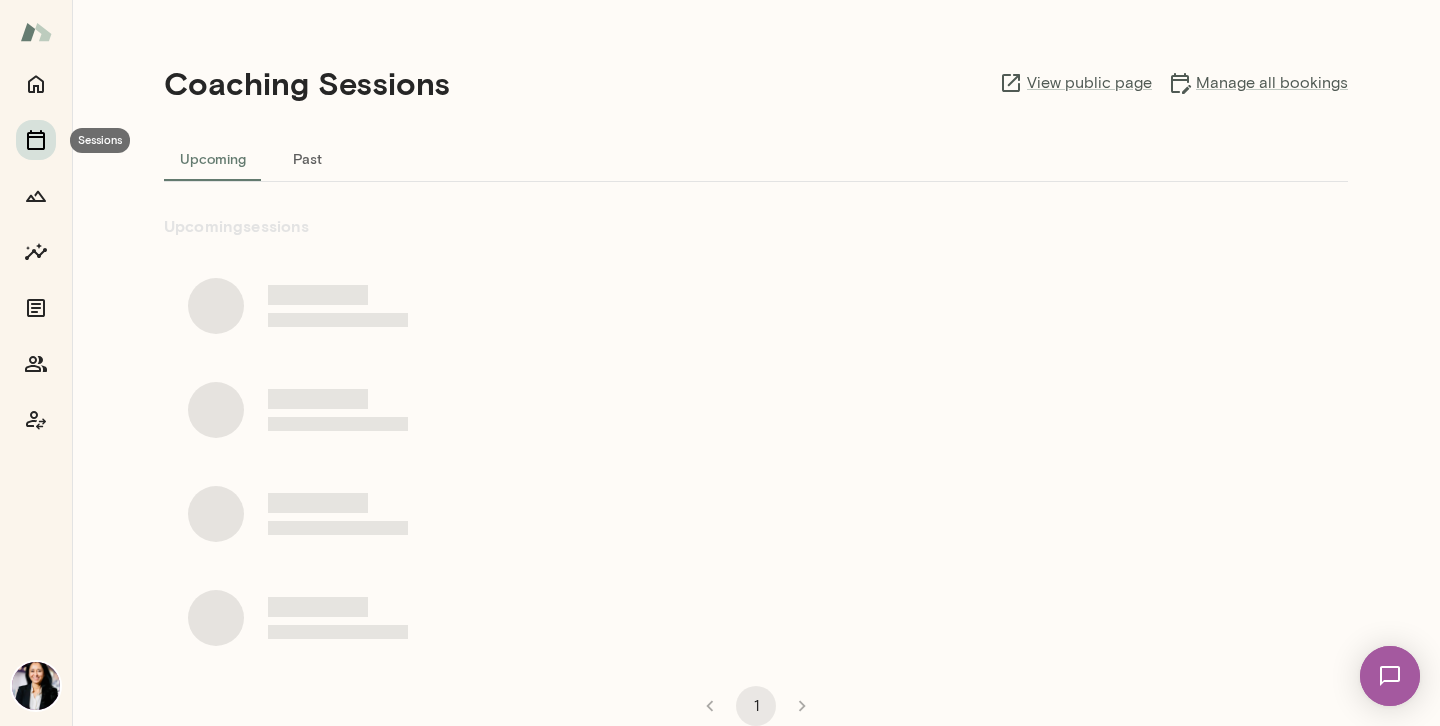 scroll, scrollTop: 0, scrollLeft: 0, axis: both 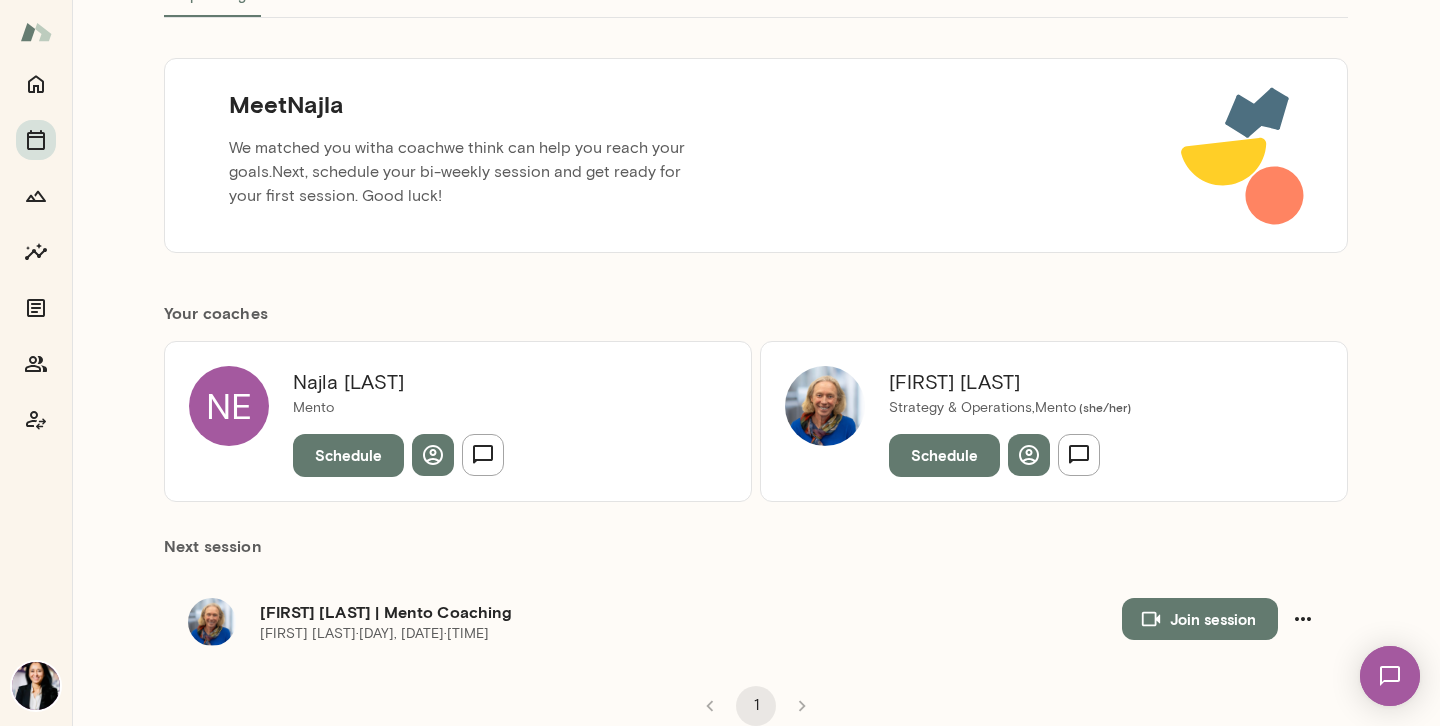 click on "Schedule" at bounding box center [944, 455] 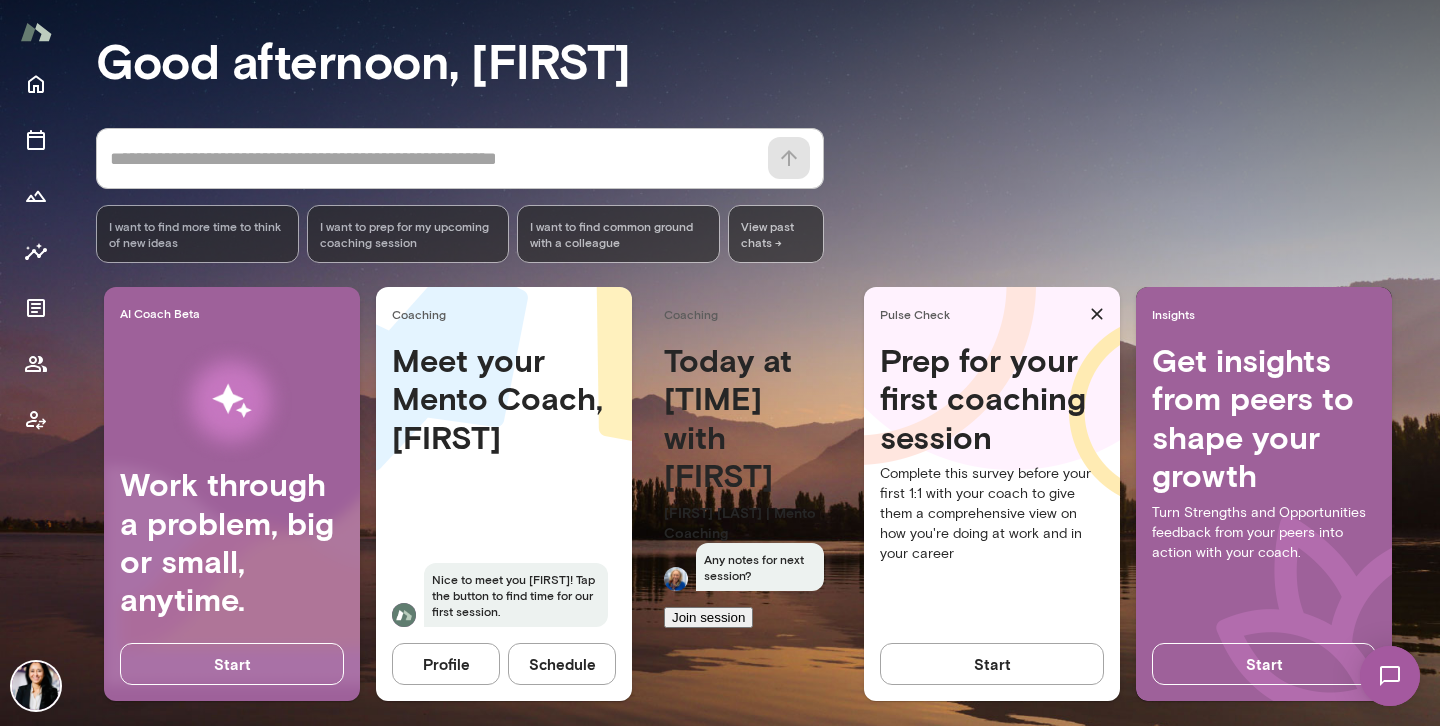 scroll, scrollTop: 155, scrollLeft: 0, axis: vertical 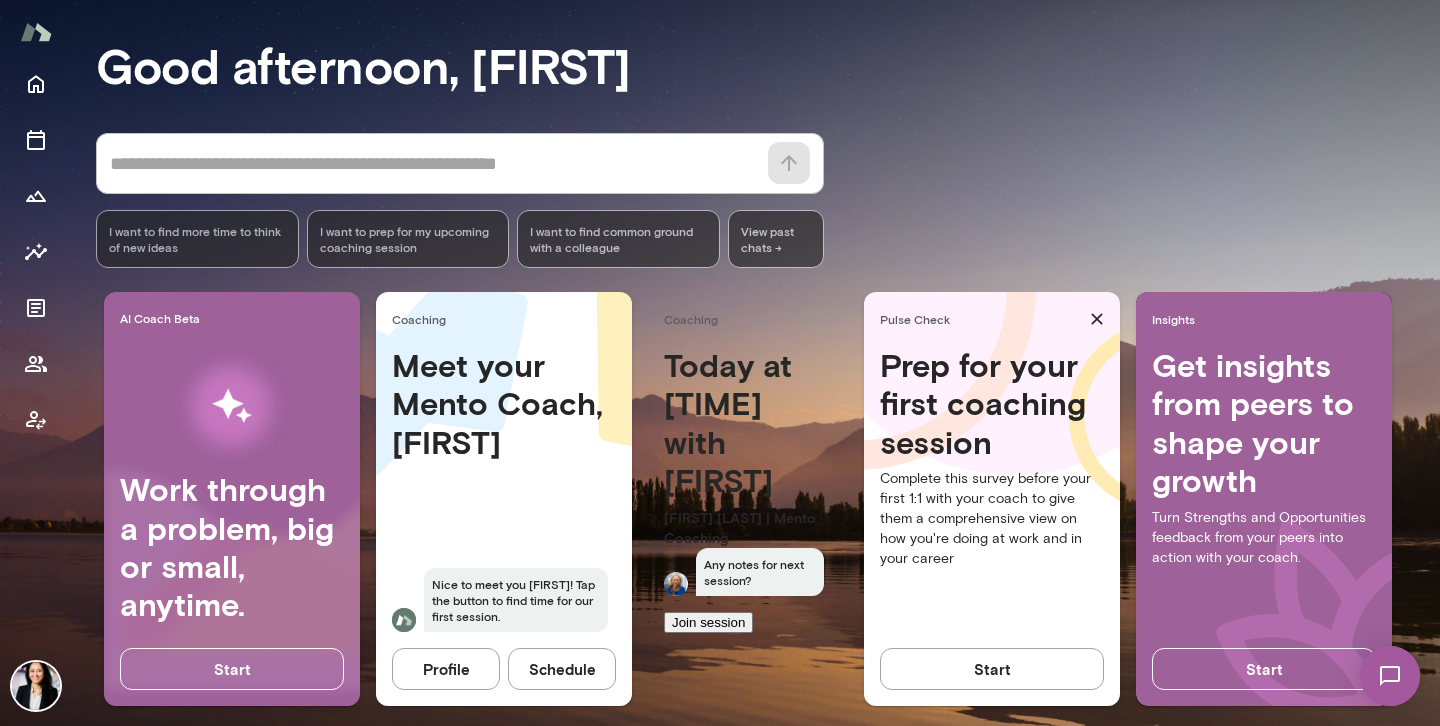 click at bounding box center (36, 686) 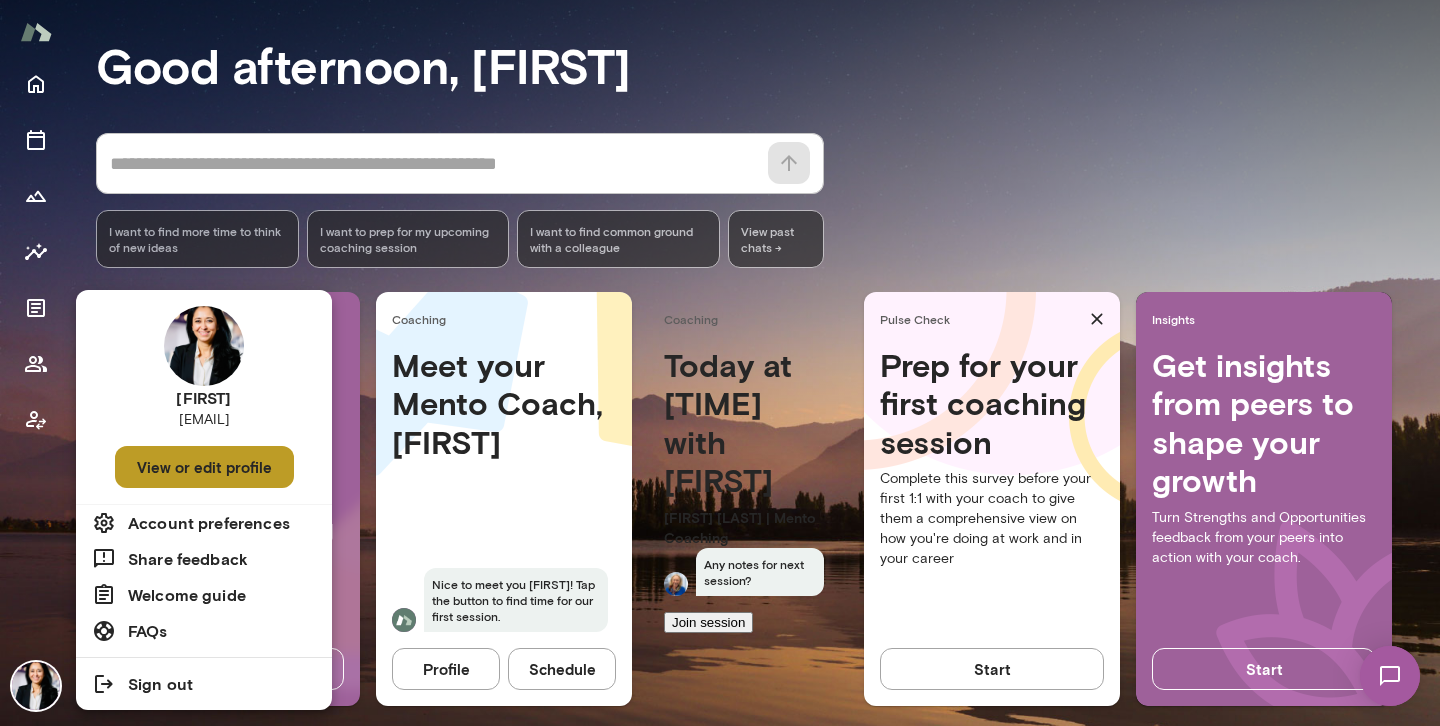 click on "View or edit profile" at bounding box center (204, 467) 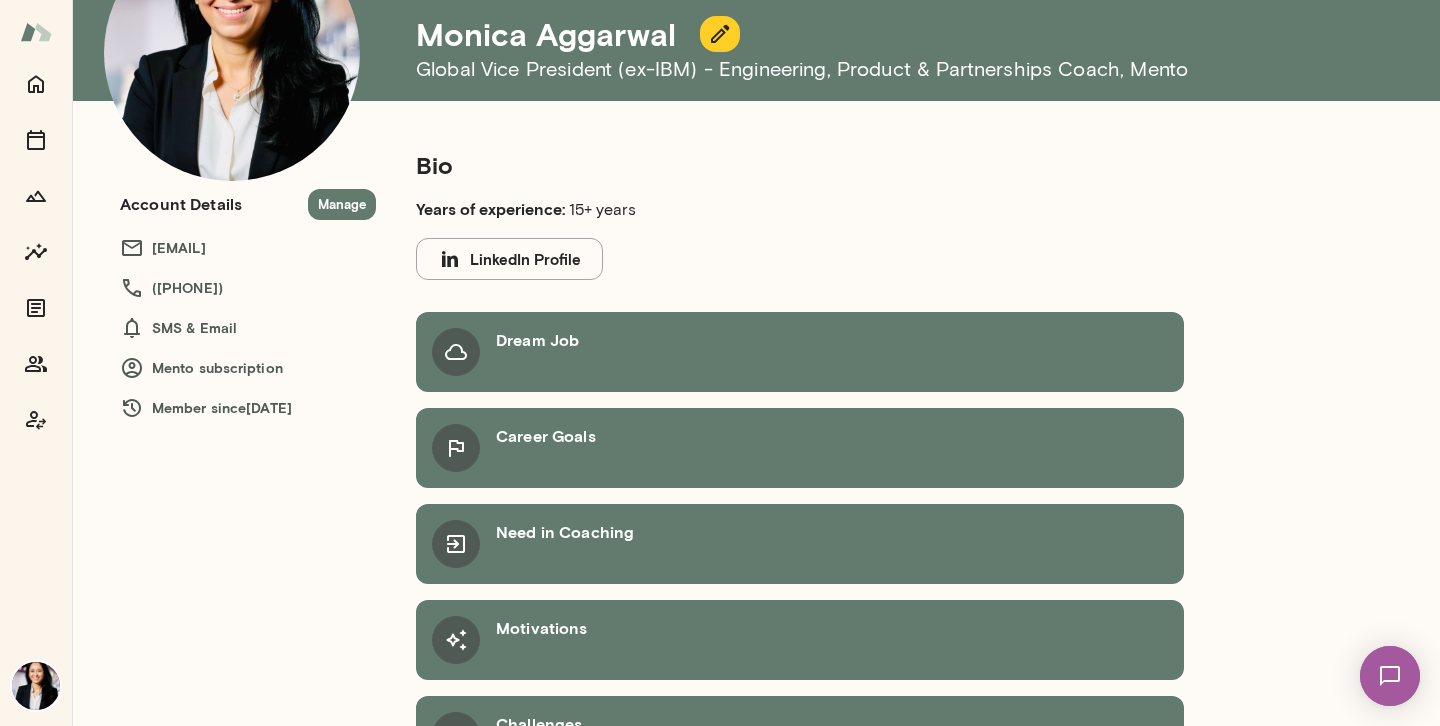 click at bounding box center [720, 34] 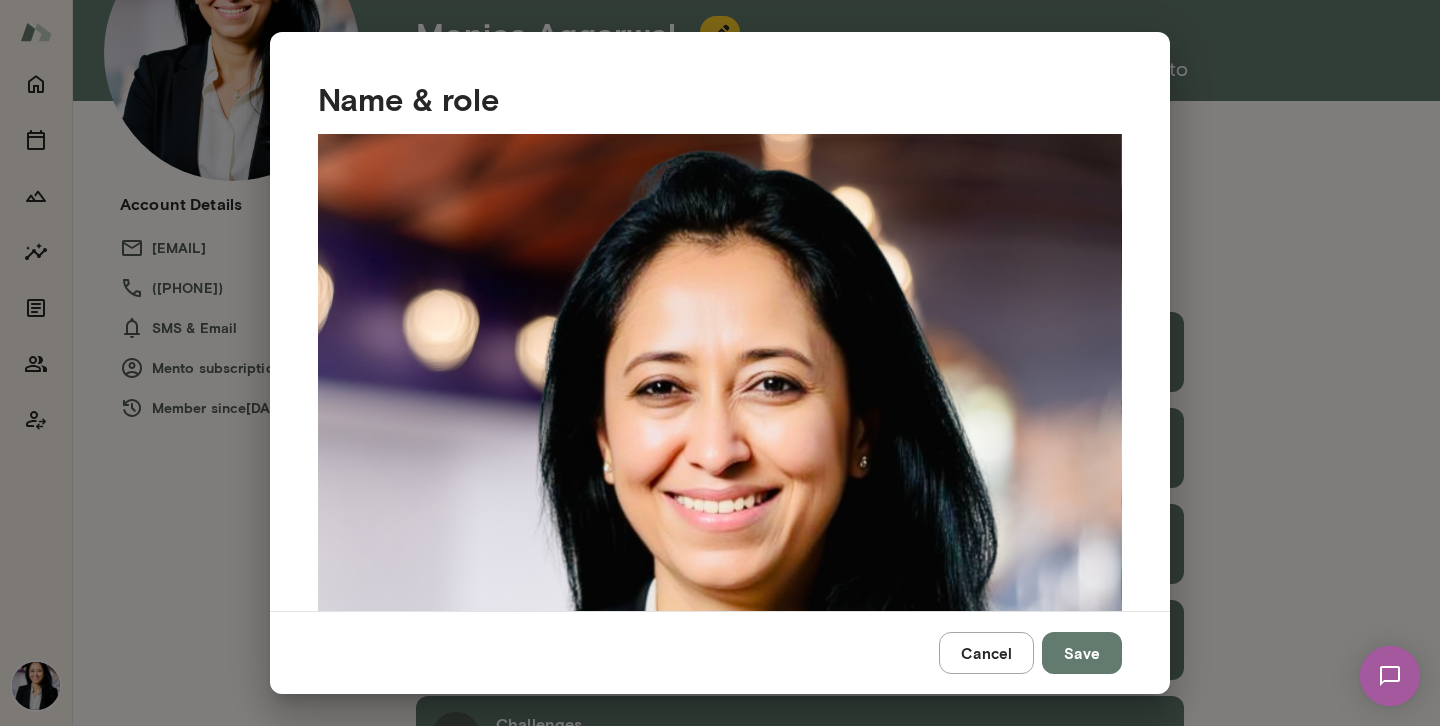 click on "**********" at bounding box center [720, 0] 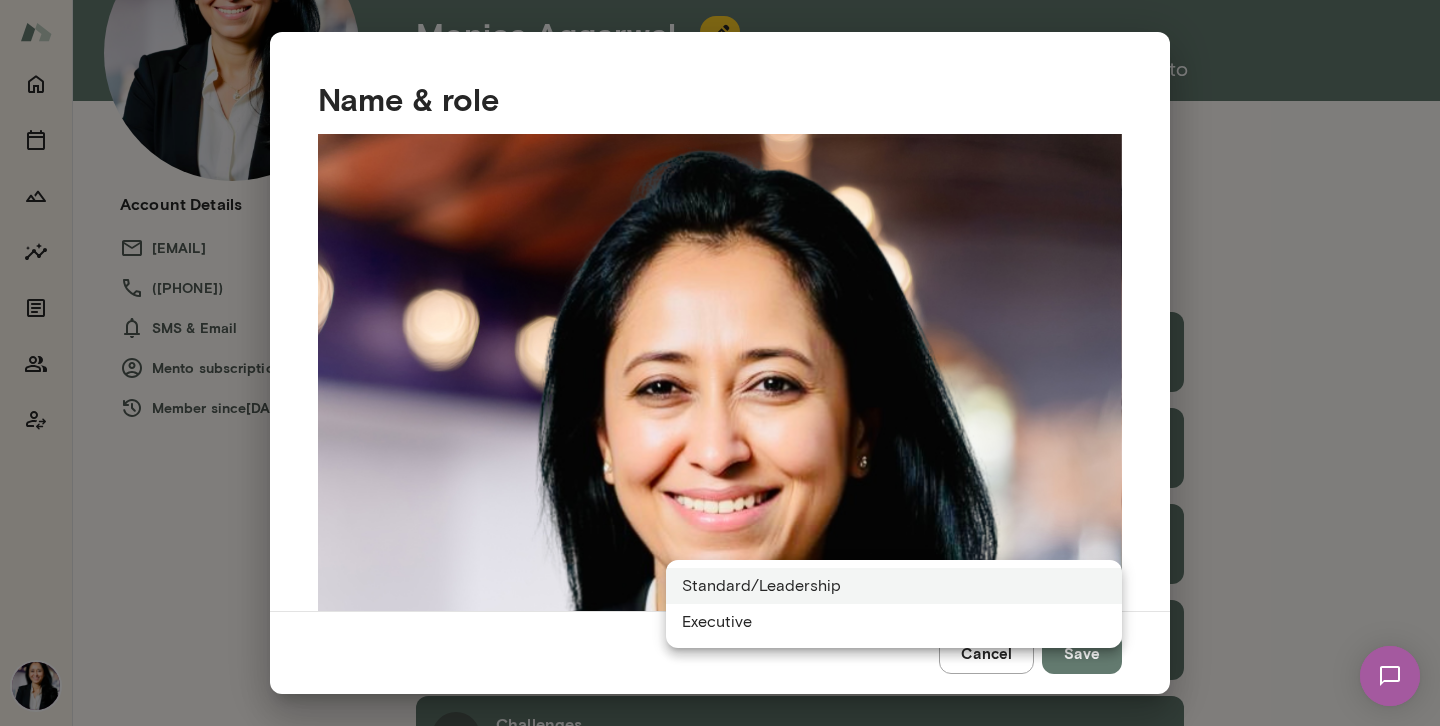 click at bounding box center (720, 363) 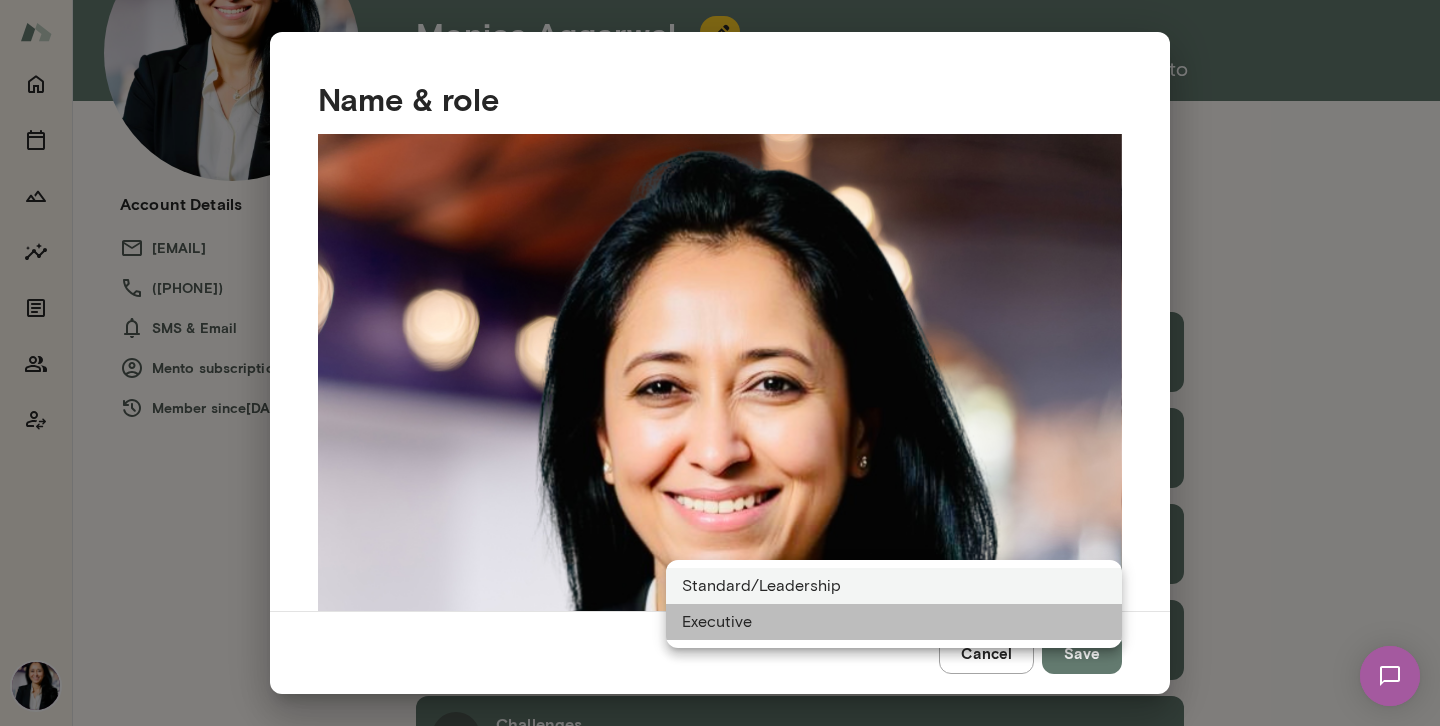 click on "Executive" at bounding box center [894, 622] 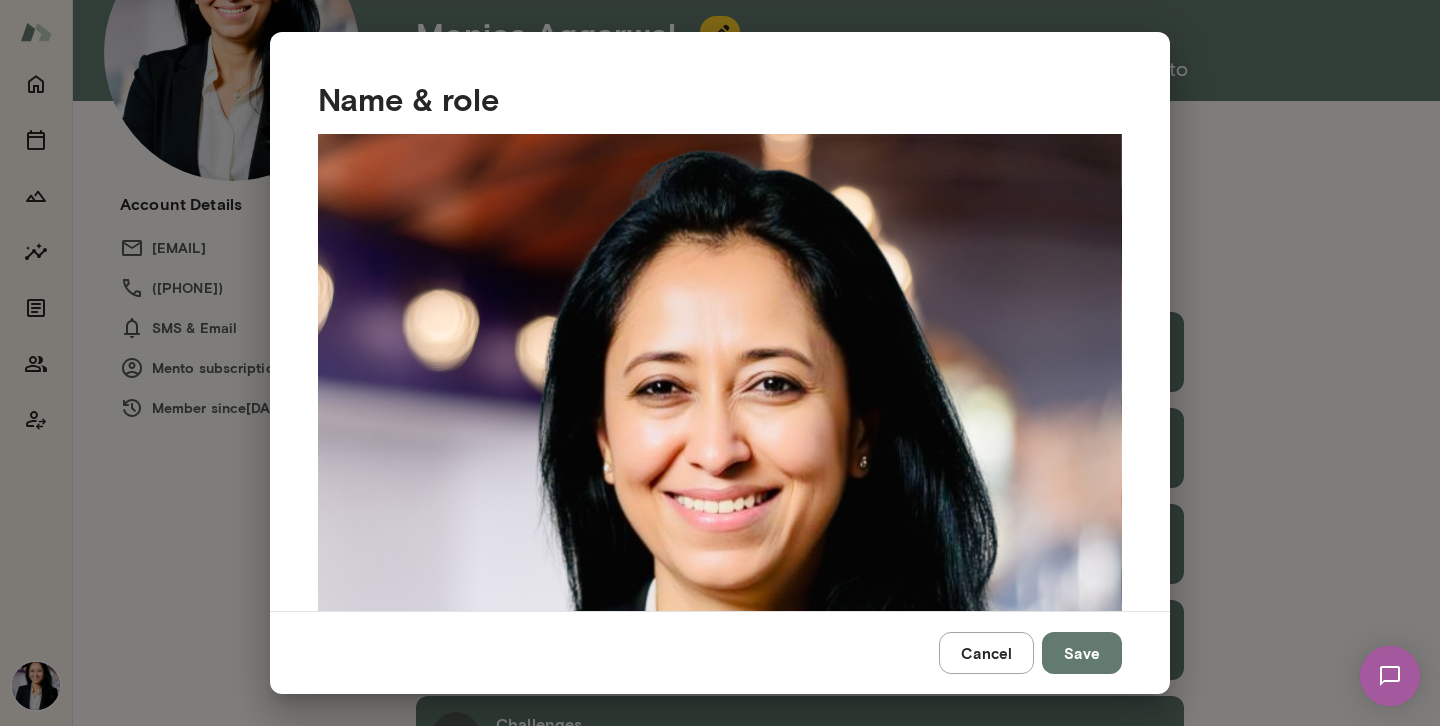 click on "**********" at bounding box center (720, 0) 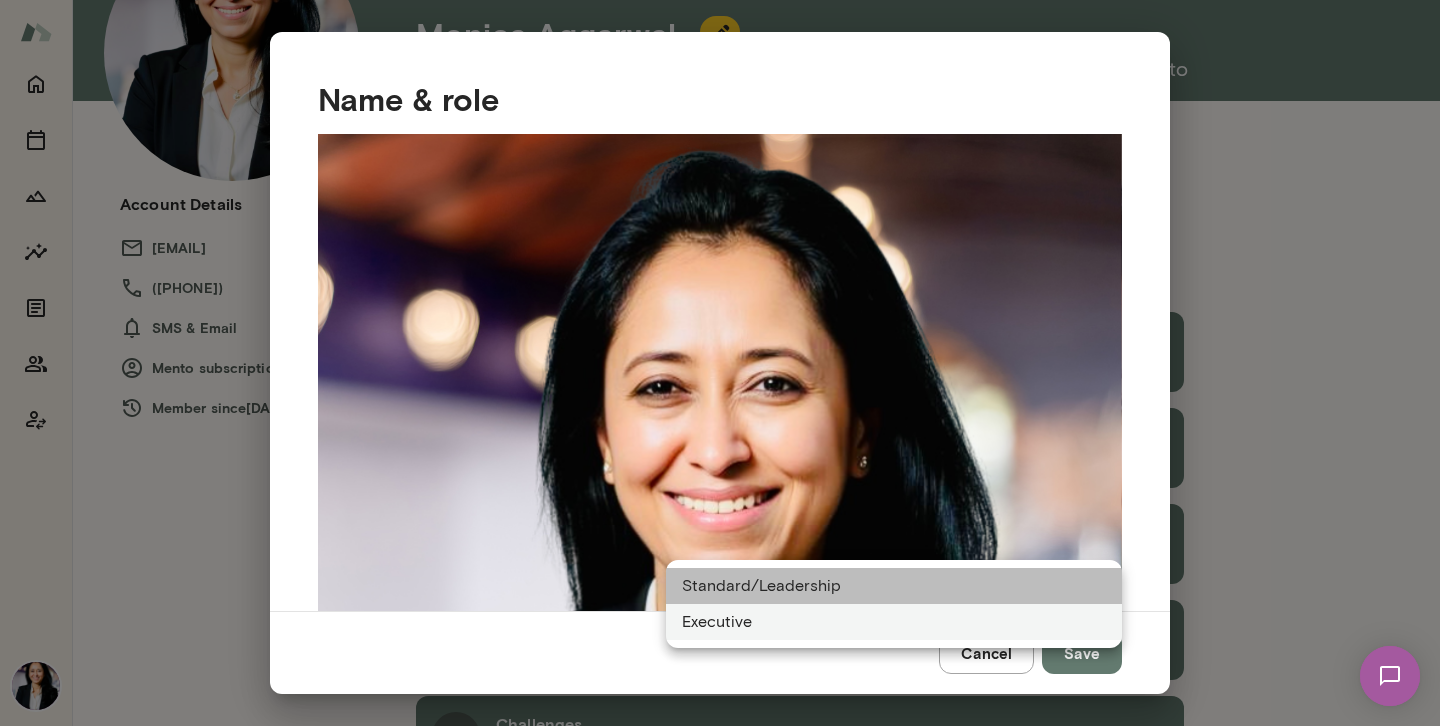 click on "Standard/Leadership" at bounding box center [894, 586] 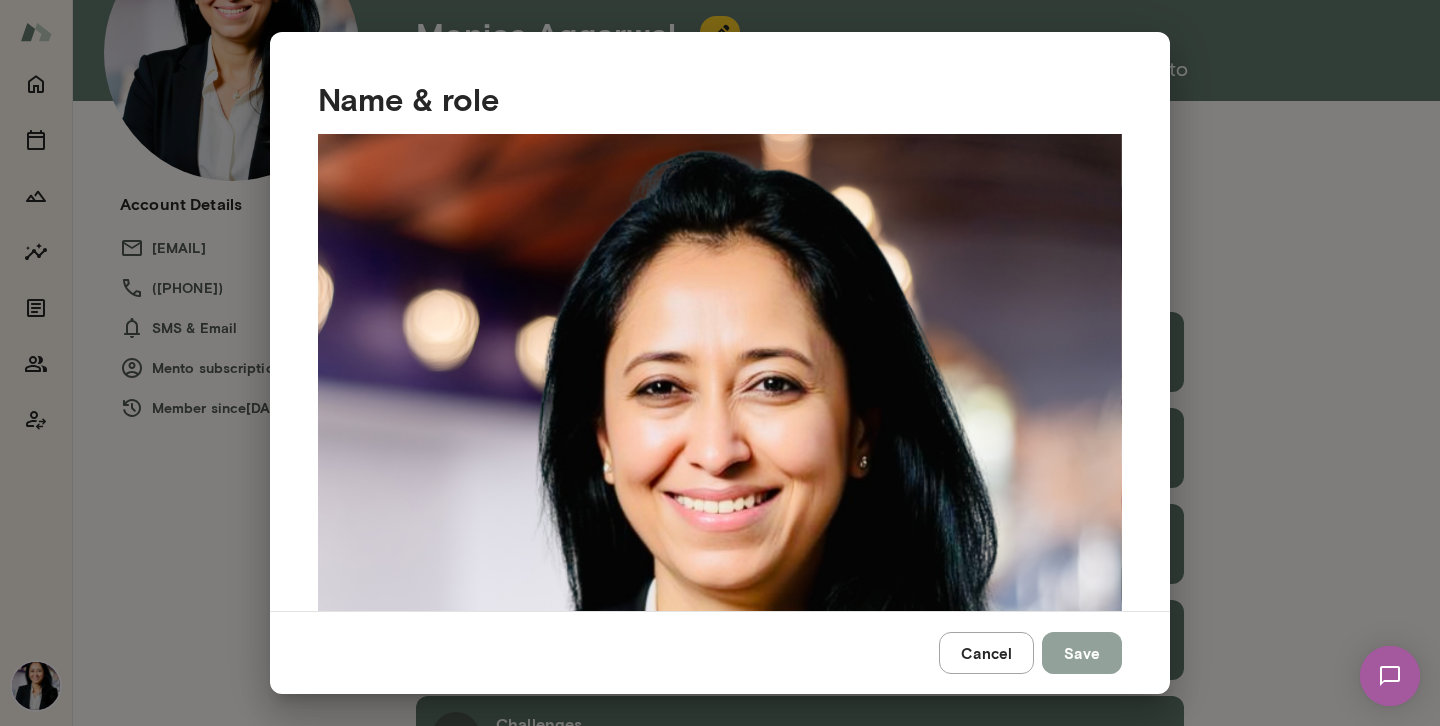 click on "Save" at bounding box center (1082, 653) 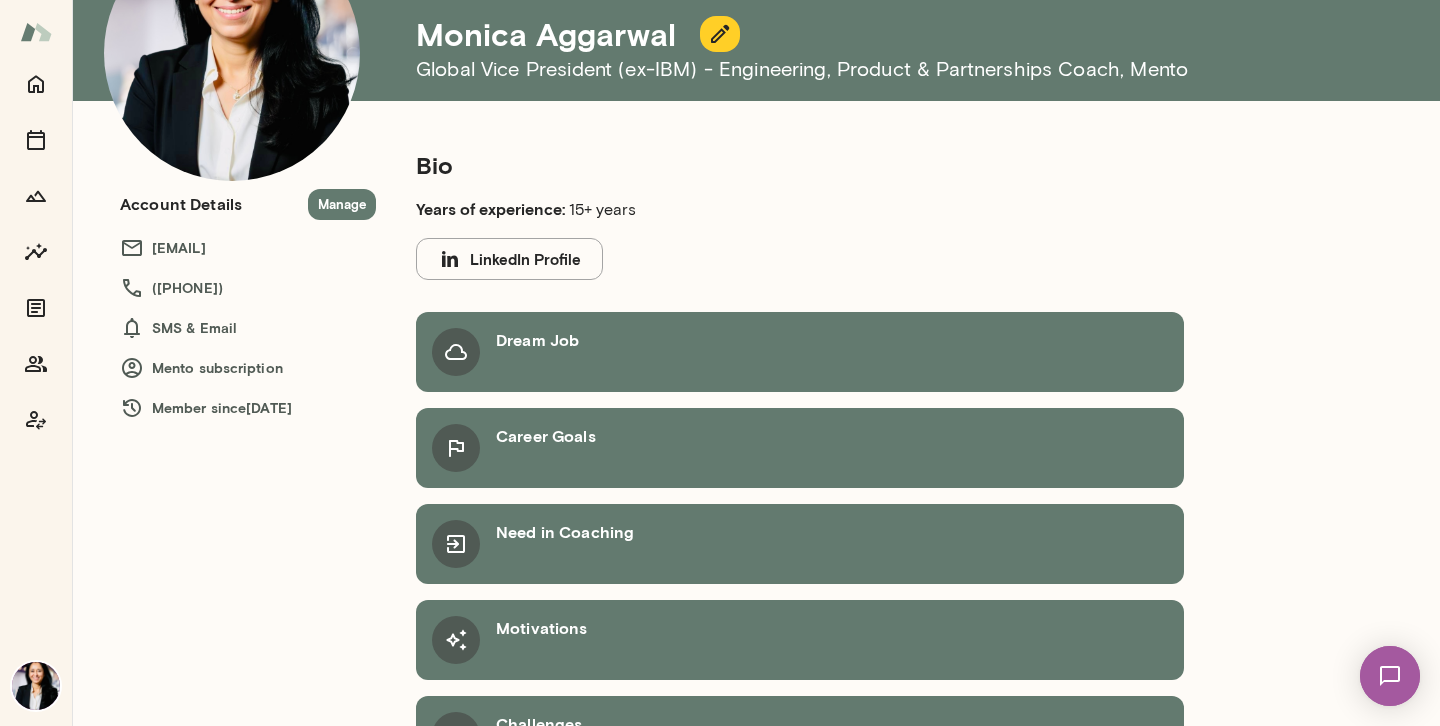 click on "Manage" at bounding box center (342, 204) 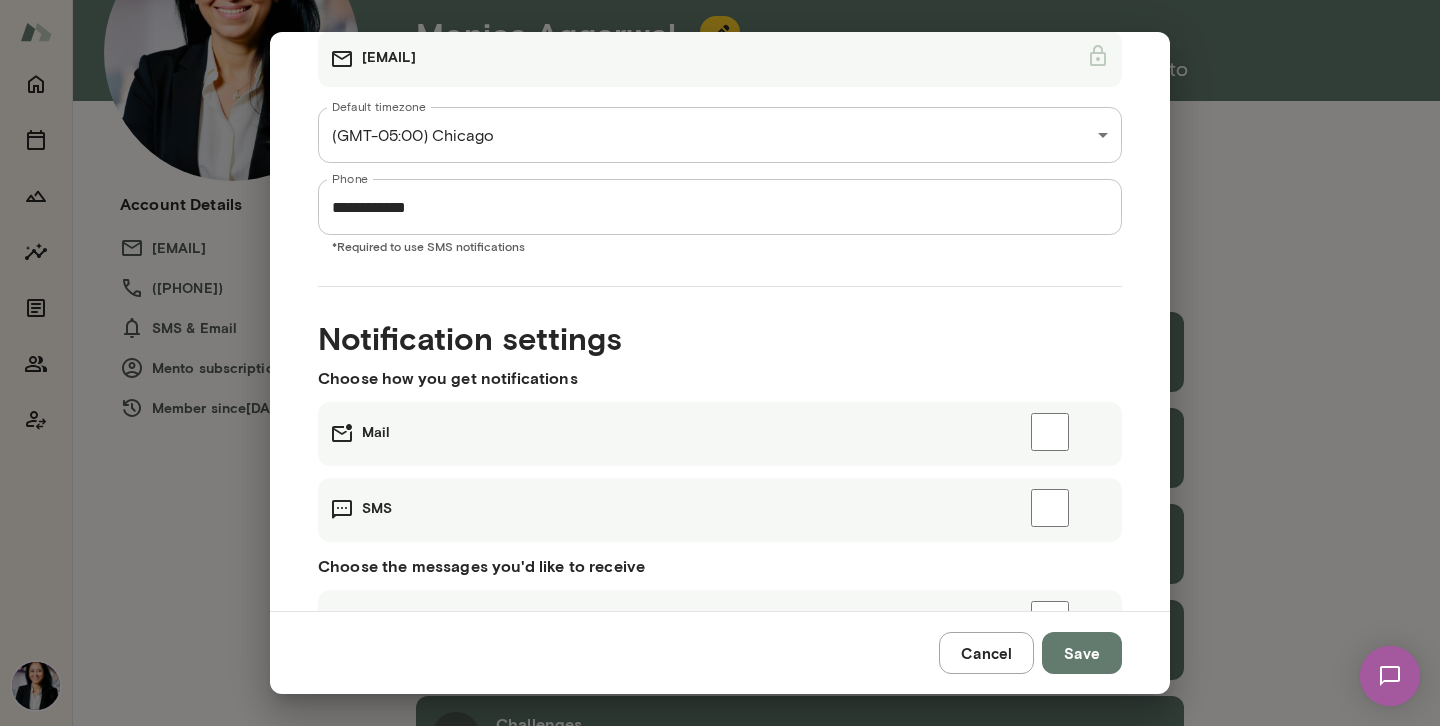 scroll, scrollTop: 213, scrollLeft: 0, axis: vertical 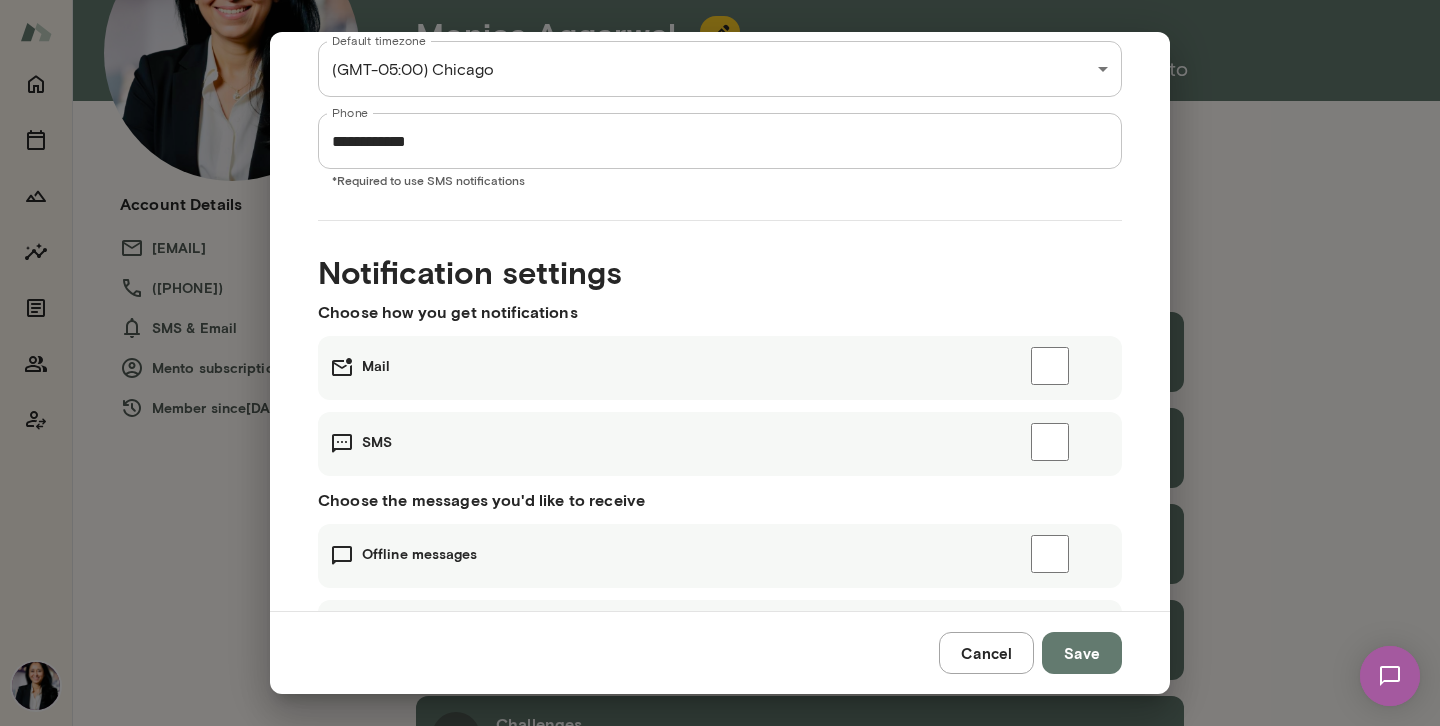 click on "Cancel" at bounding box center (986, 653) 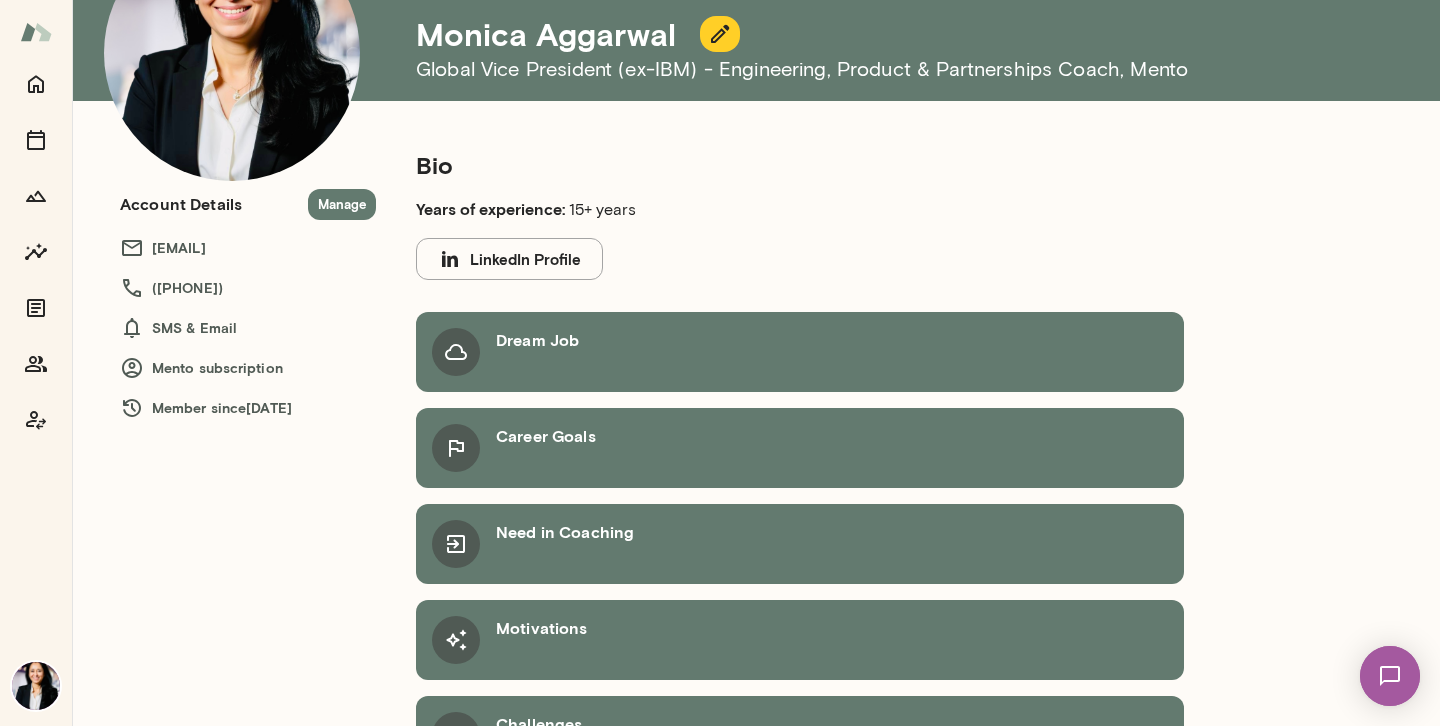 scroll, scrollTop: 151, scrollLeft: 0, axis: vertical 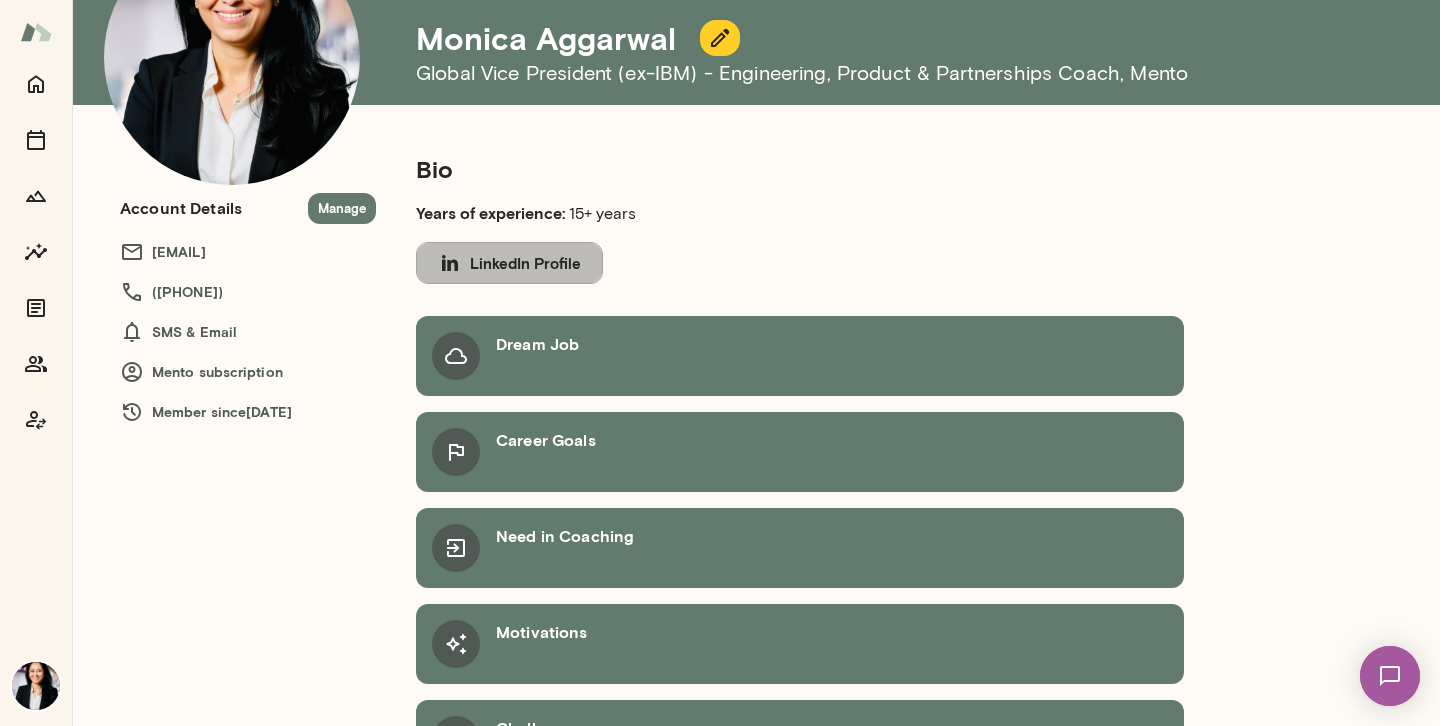 click on "LinkedIn Profile" at bounding box center [509, 263] 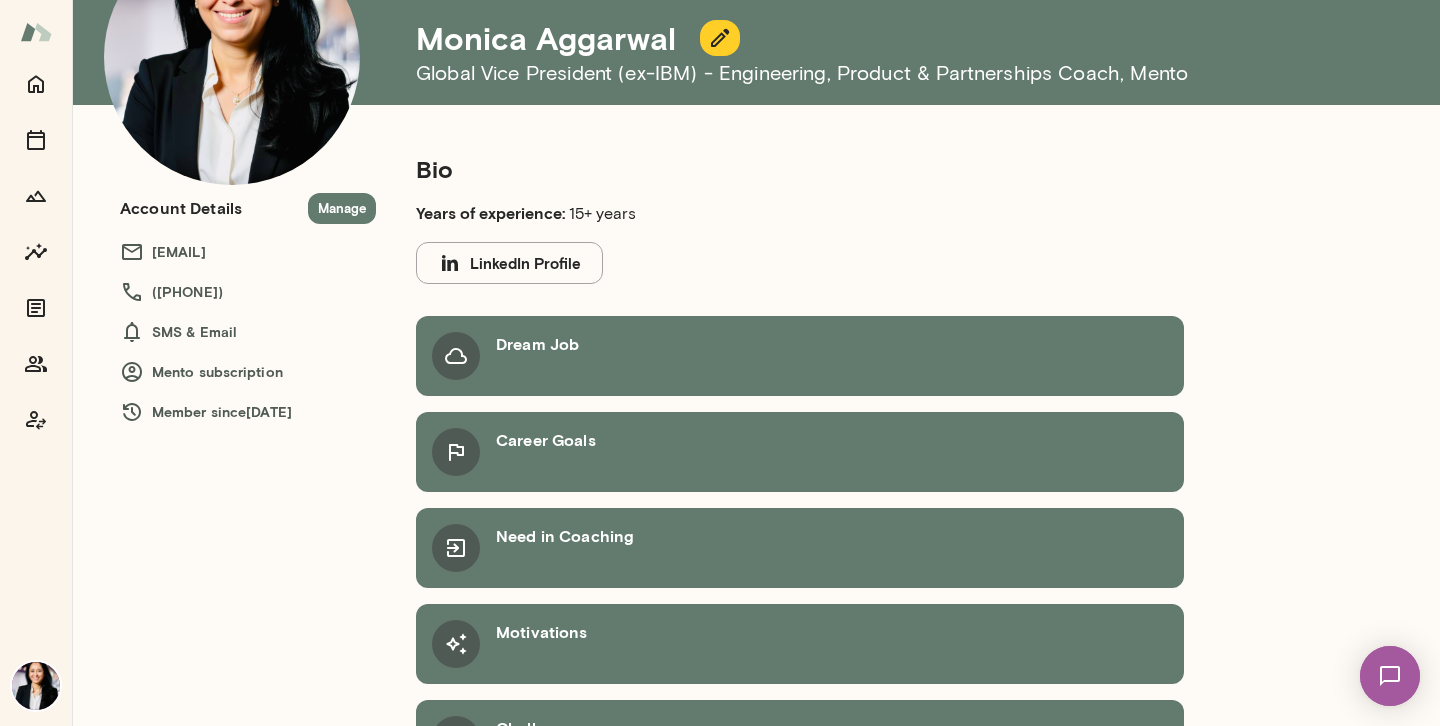 click on "Dream Job" at bounding box center [800, 356] 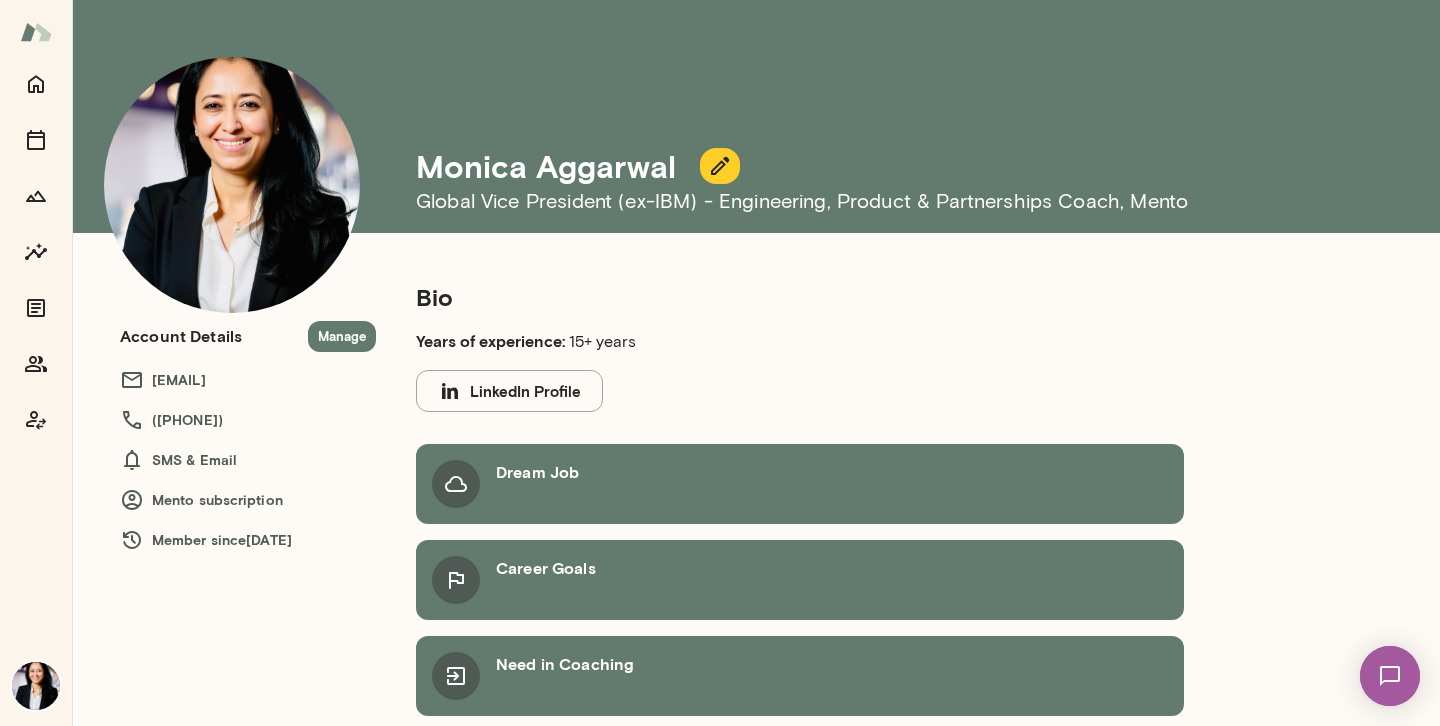 scroll, scrollTop: 0, scrollLeft: 0, axis: both 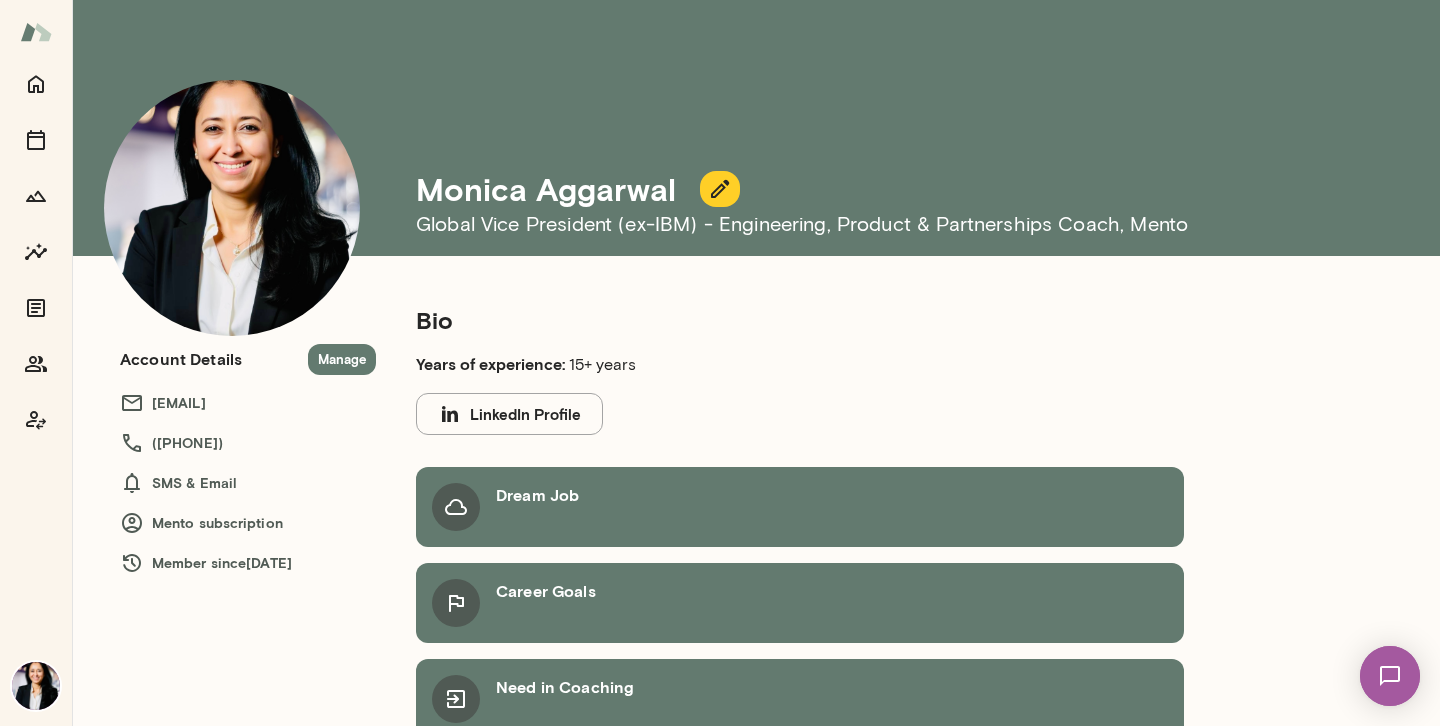 click at bounding box center (720, 189) 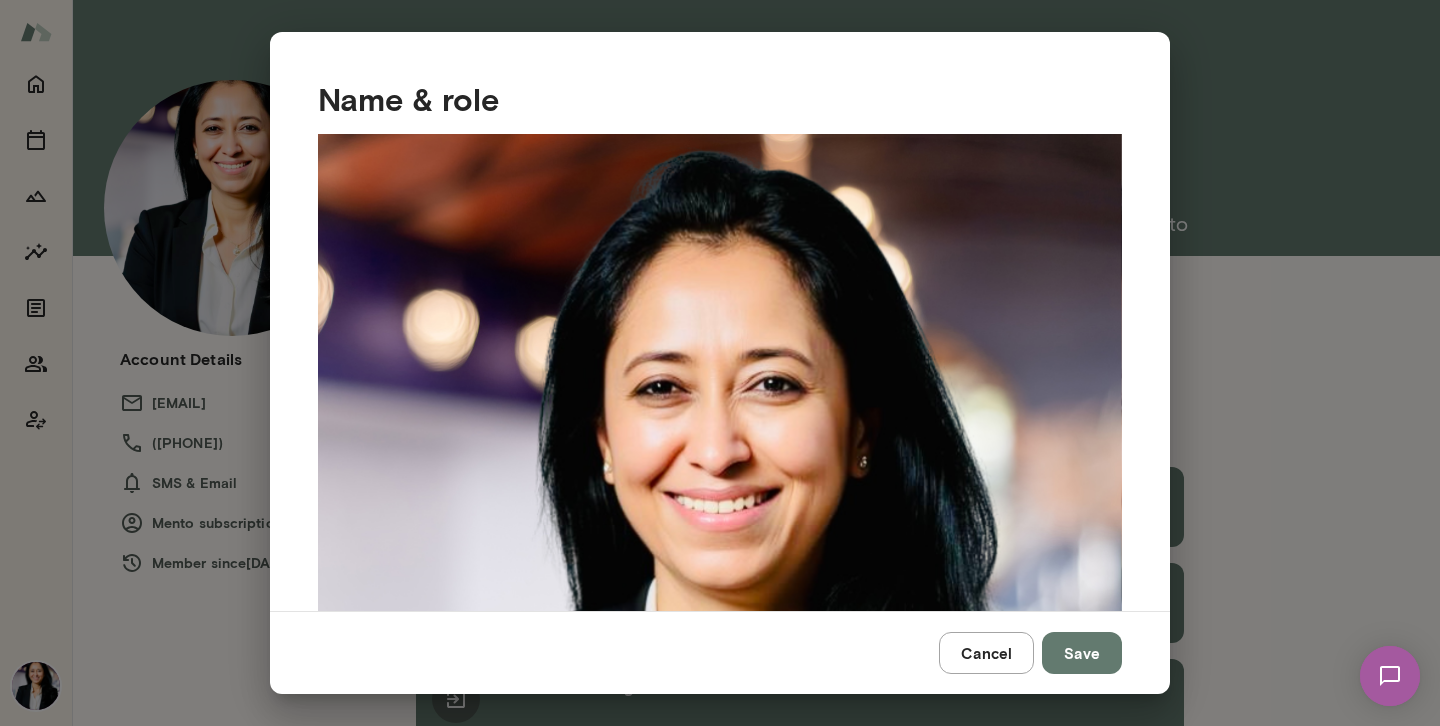 click on "**********" at bounding box center (720, 1265) 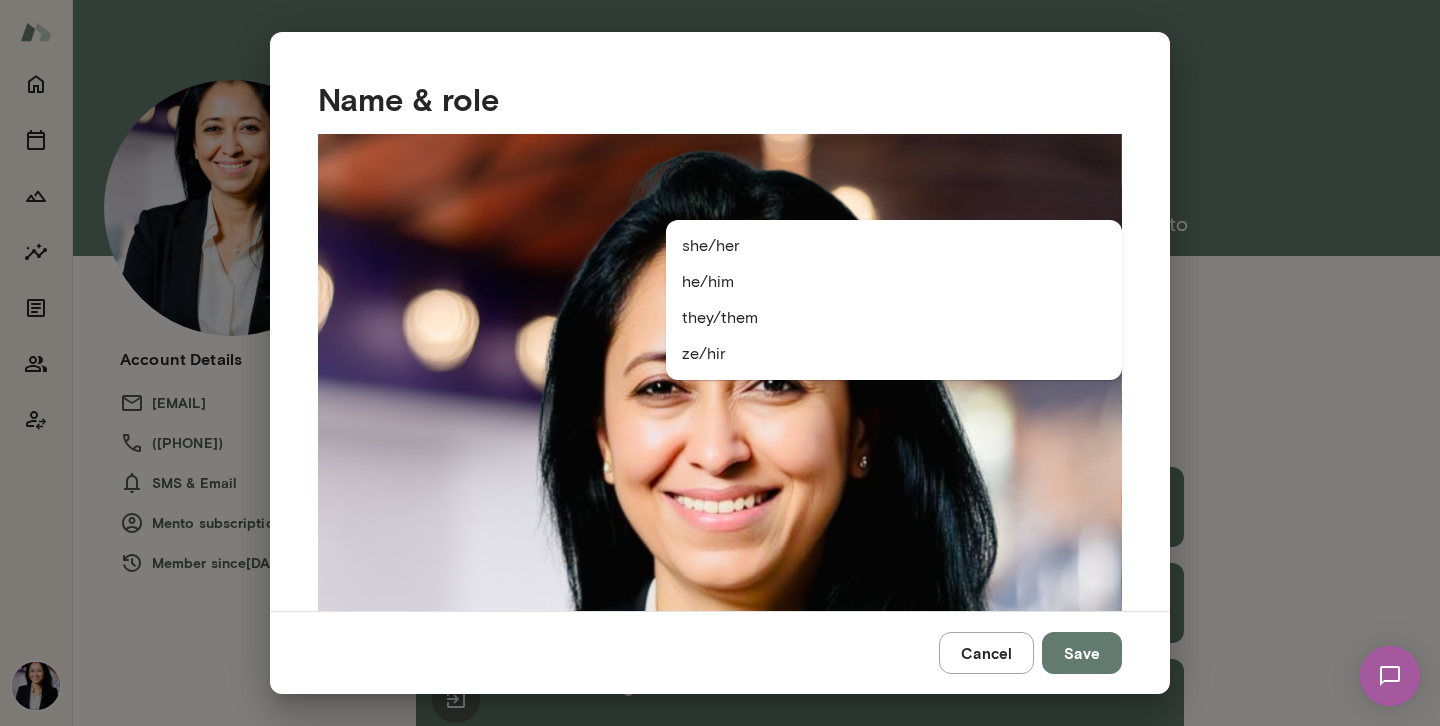 click on "Pronouns" at bounding box center [692, 1333] 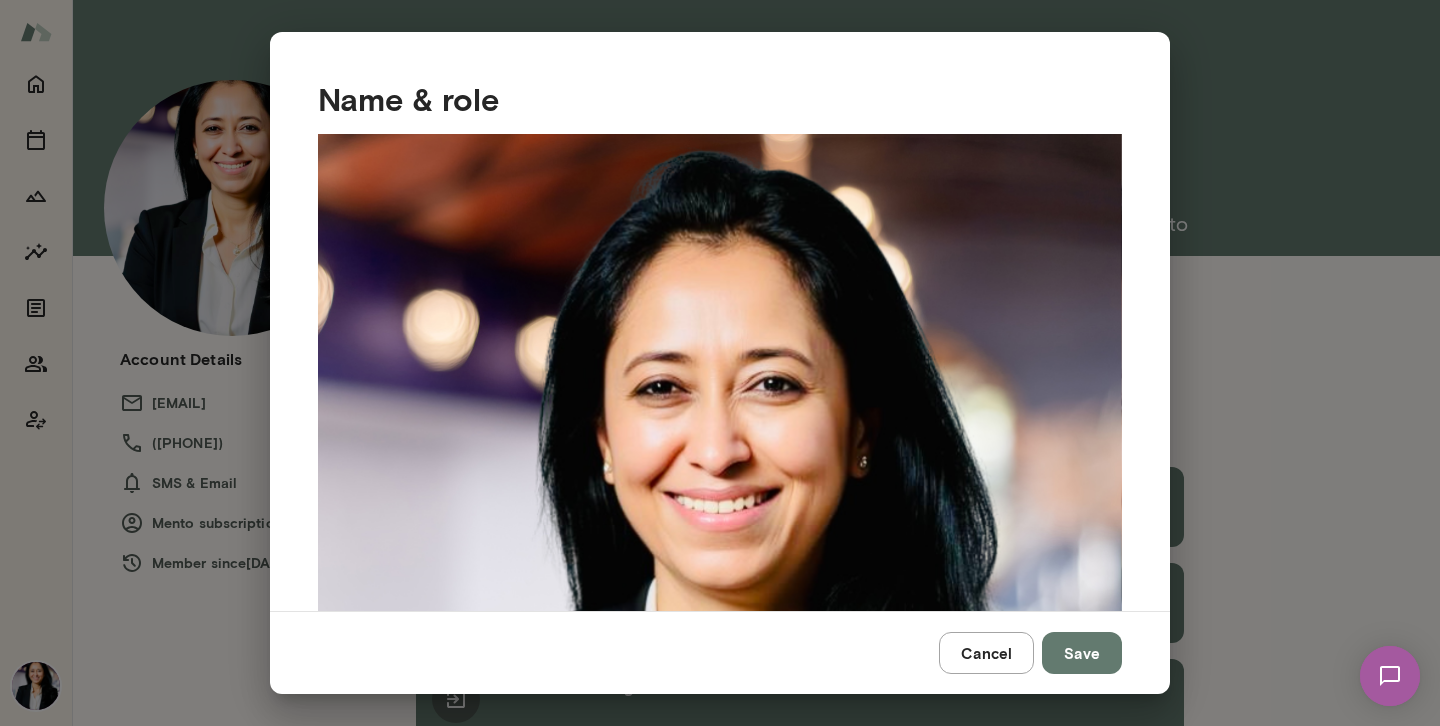 click on "**********" at bounding box center [720, 363] 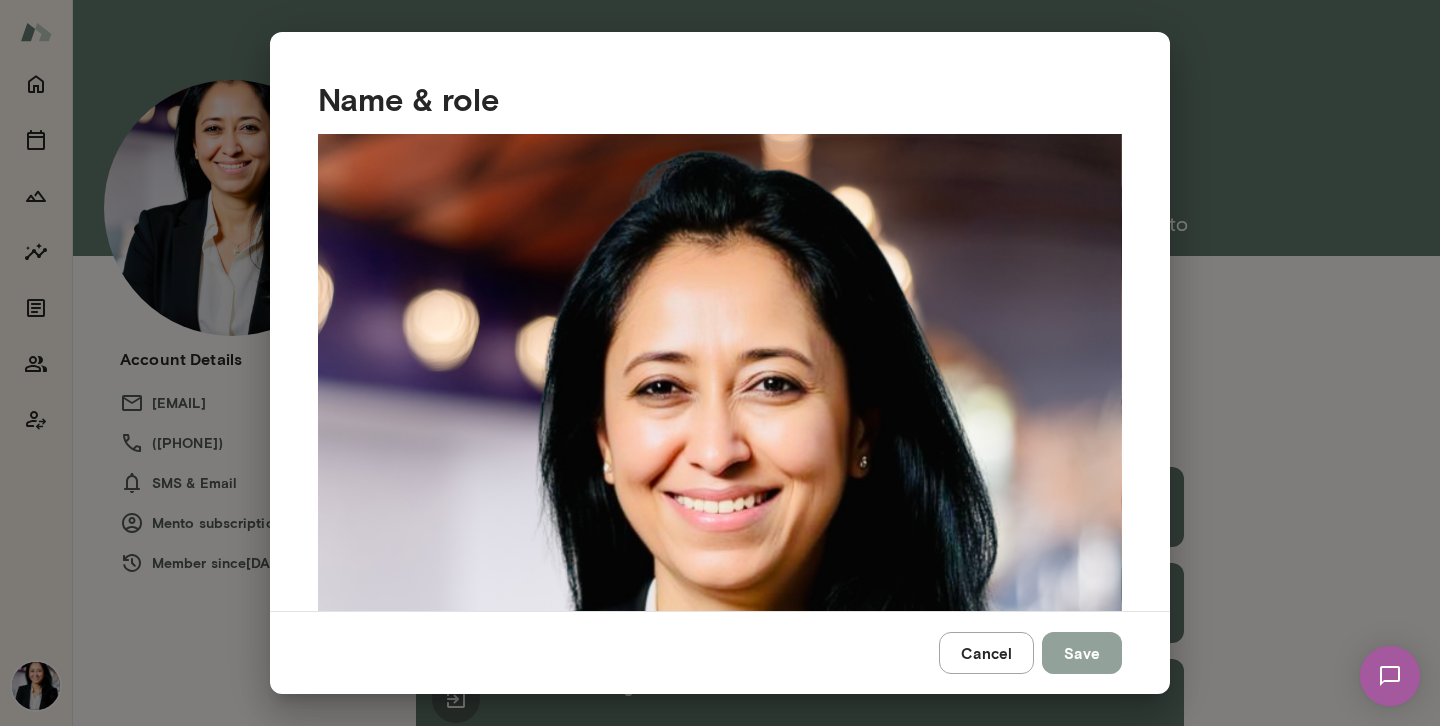 click on "Save" at bounding box center [1082, 653] 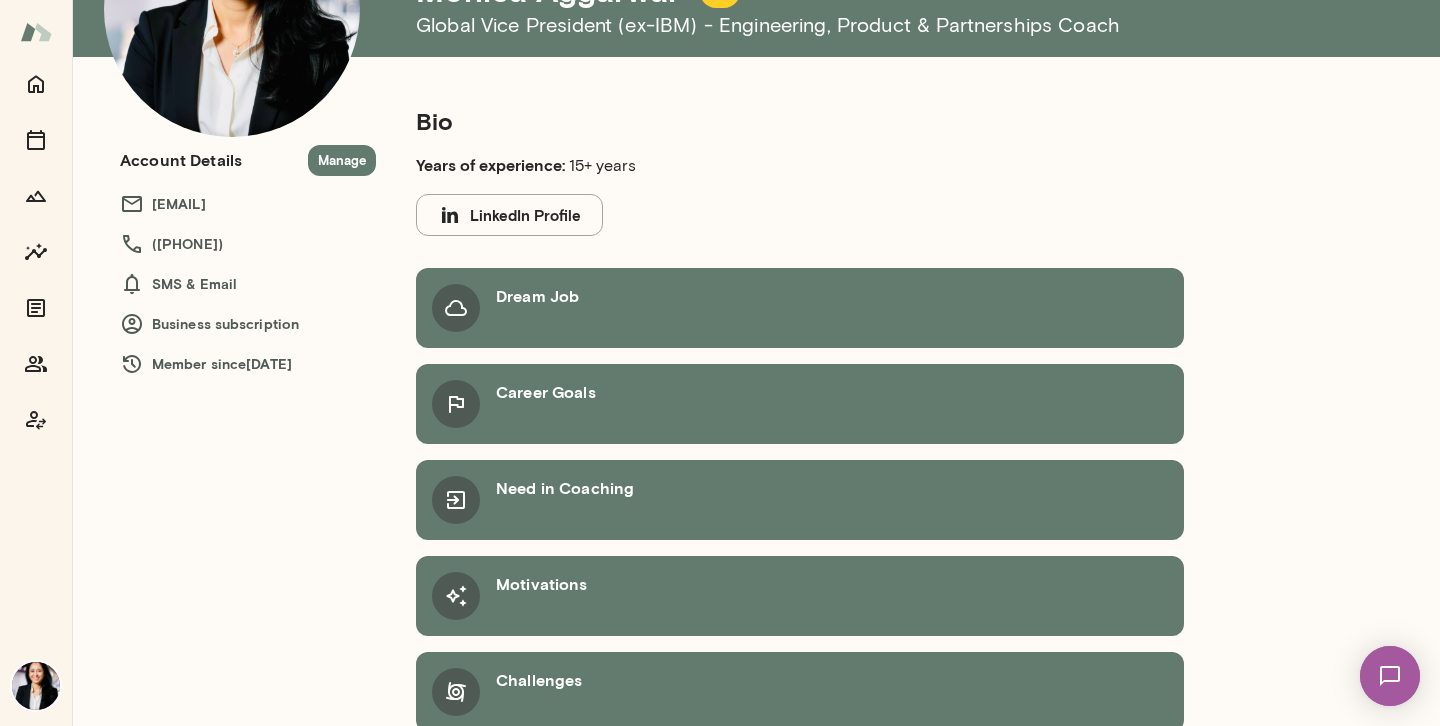scroll, scrollTop: 221, scrollLeft: 0, axis: vertical 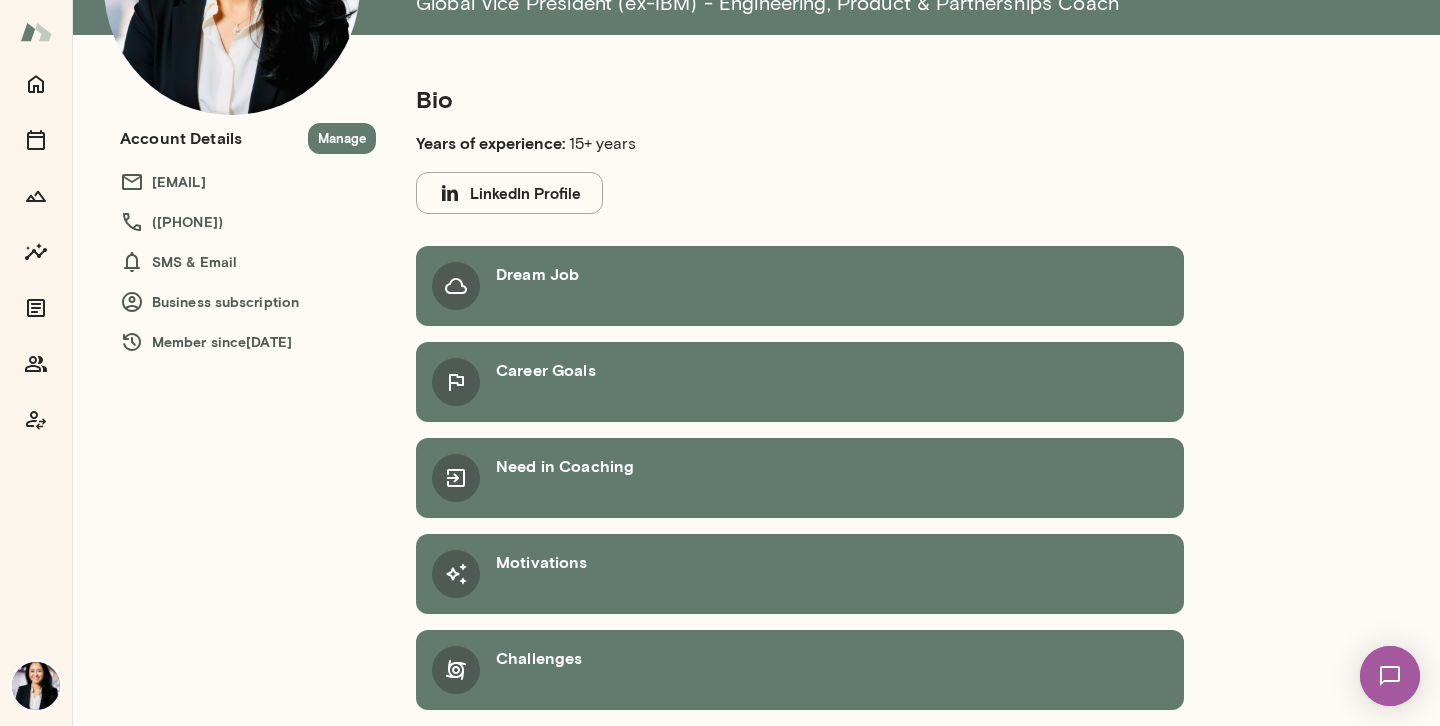 click at bounding box center [456, 286] 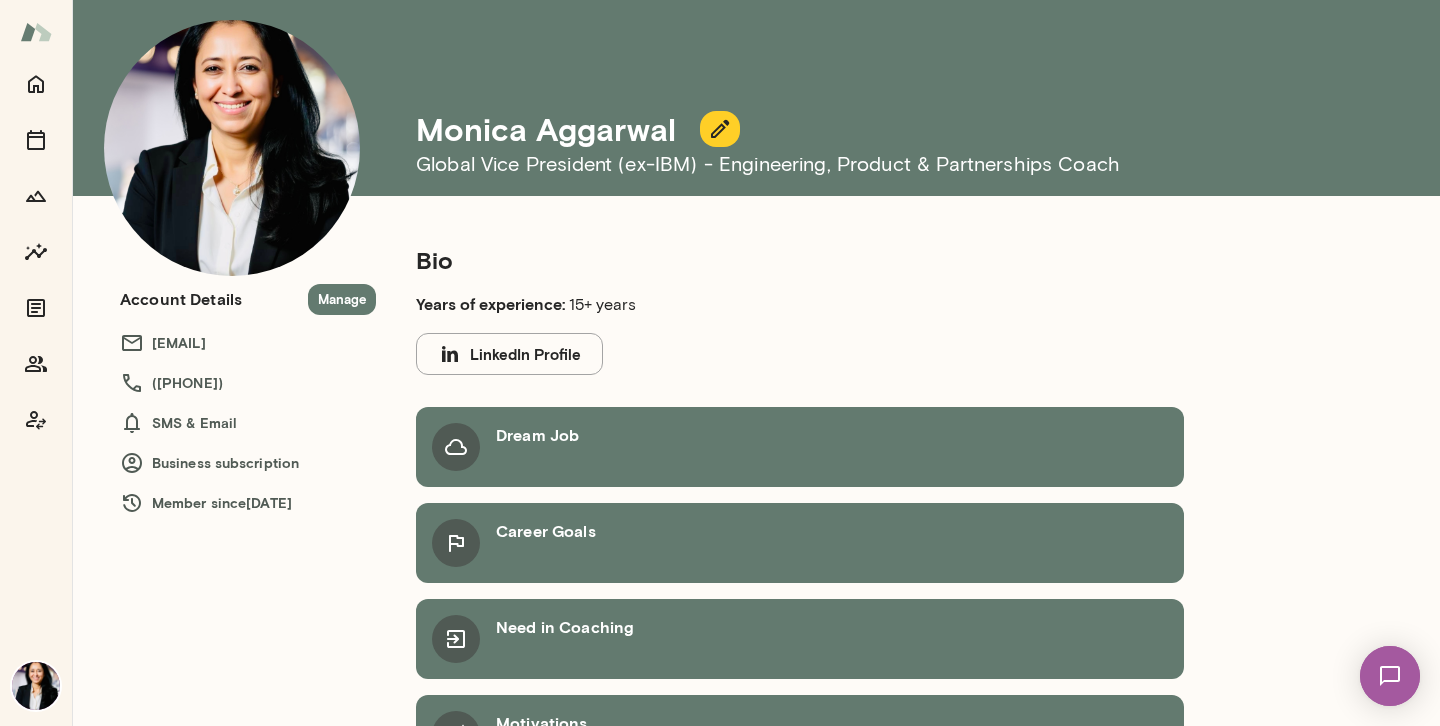 scroll, scrollTop: 27, scrollLeft: 0, axis: vertical 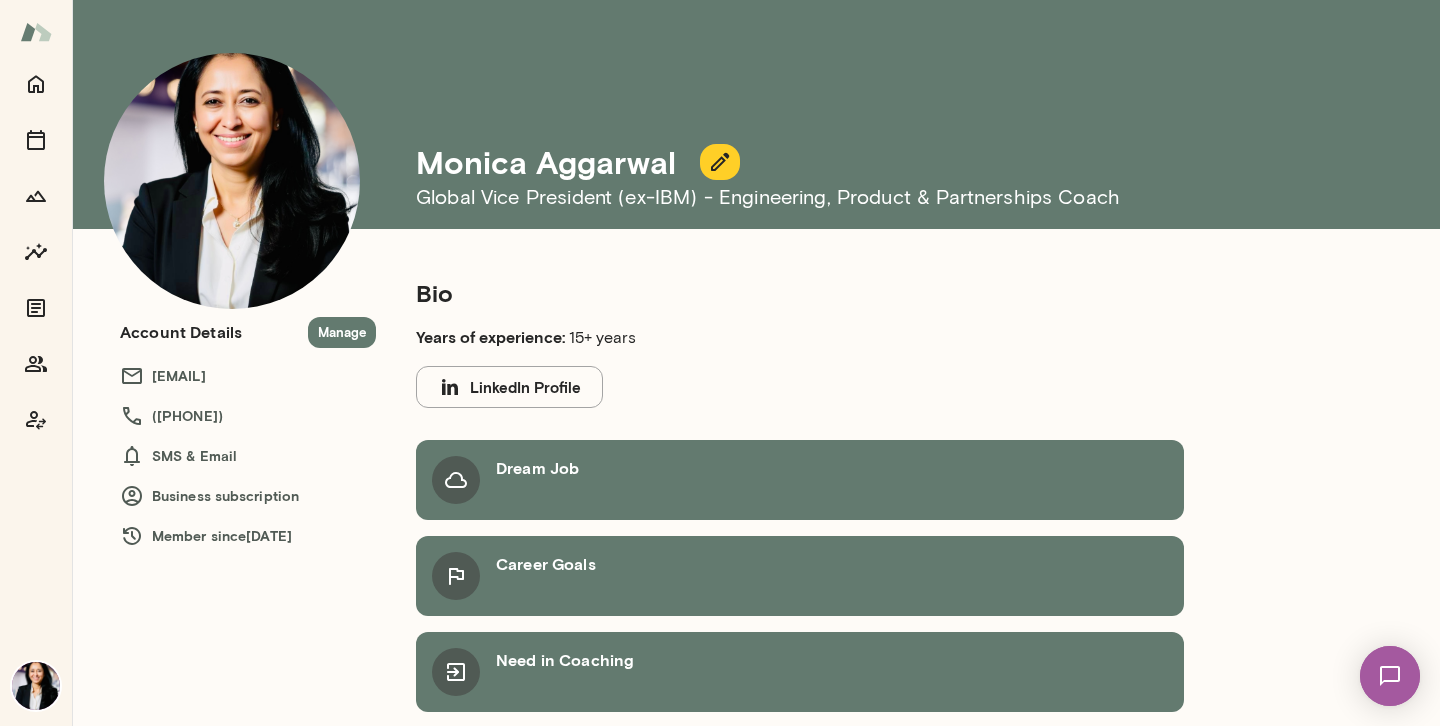 click at bounding box center (720, 162) 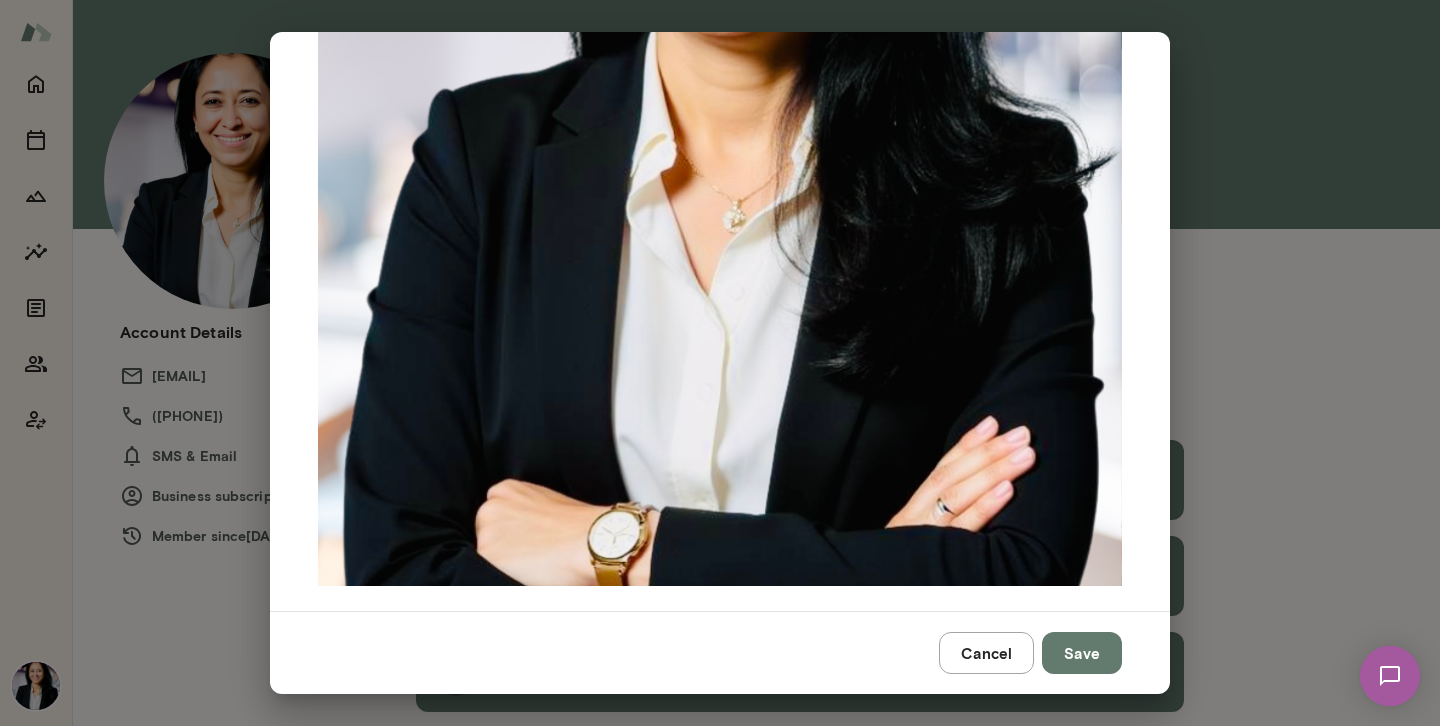 scroll, scrollTop: 565, scrollLeft: 0, axis: vertical 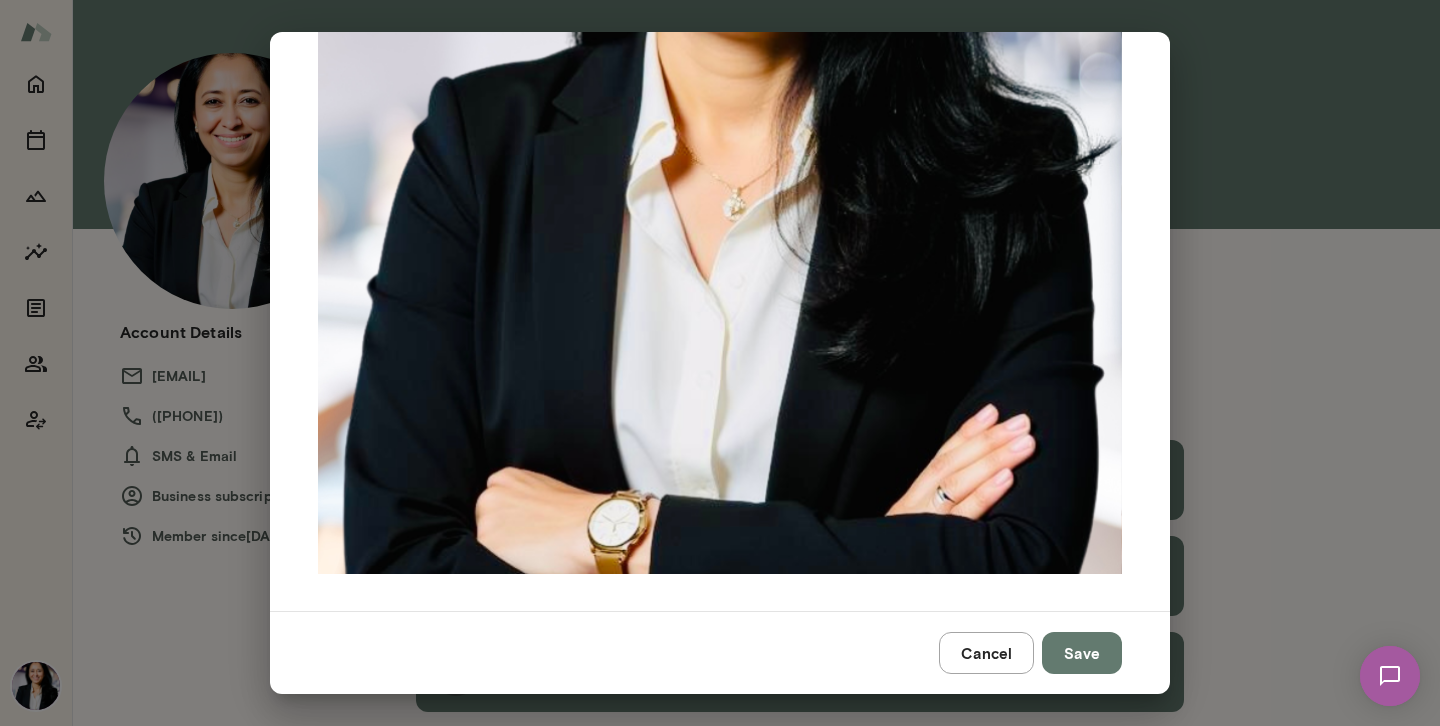 click on "Dream job" at bounding box center (705, 1812) 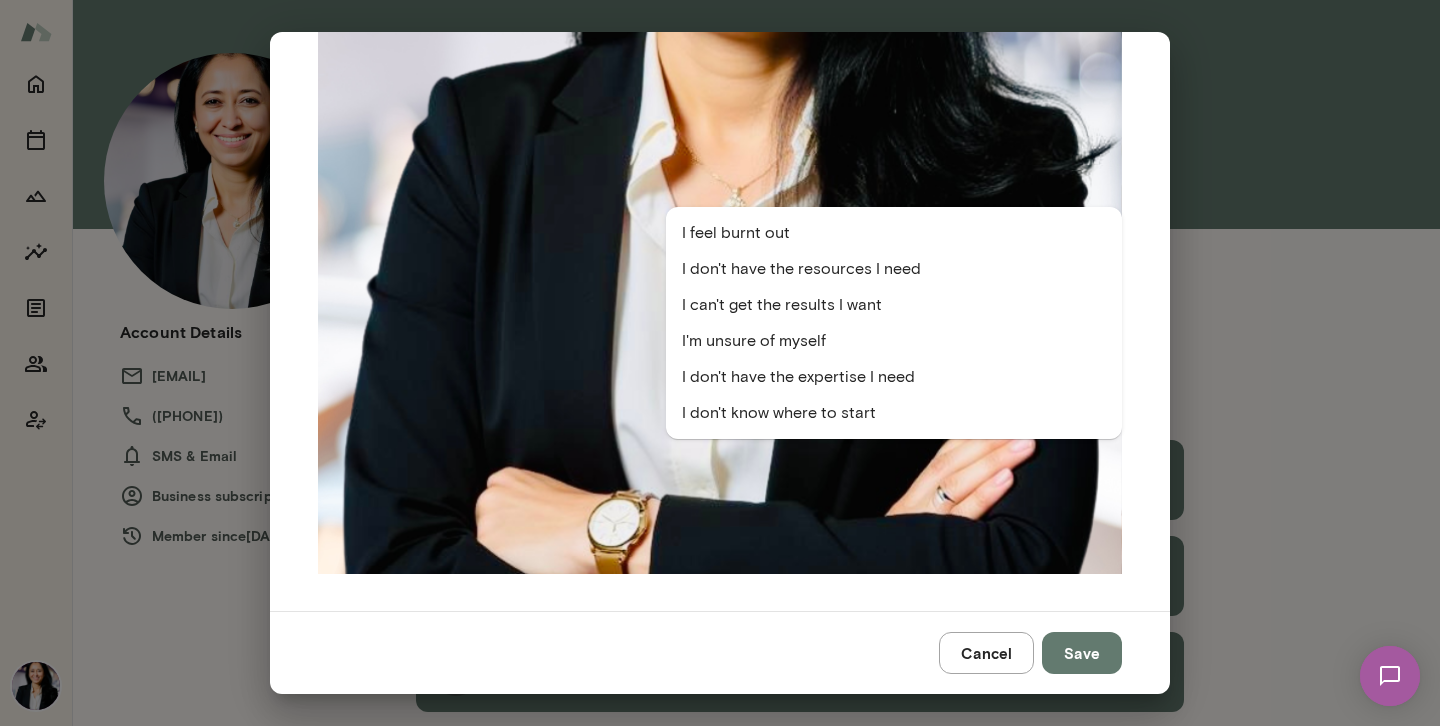 click on "Challenges" at bounding box center (705, 1744) 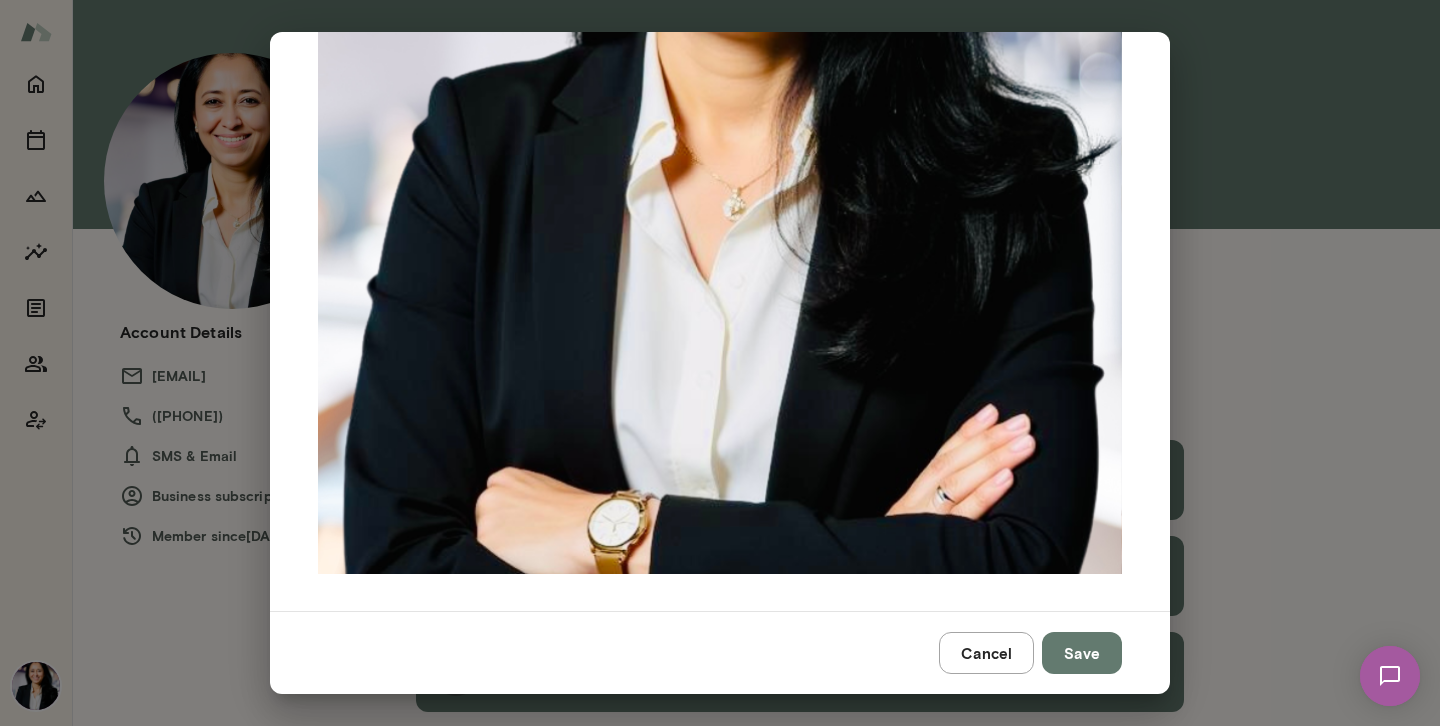 click on "Growth focus & dream job" at bounding box center [720, 85] 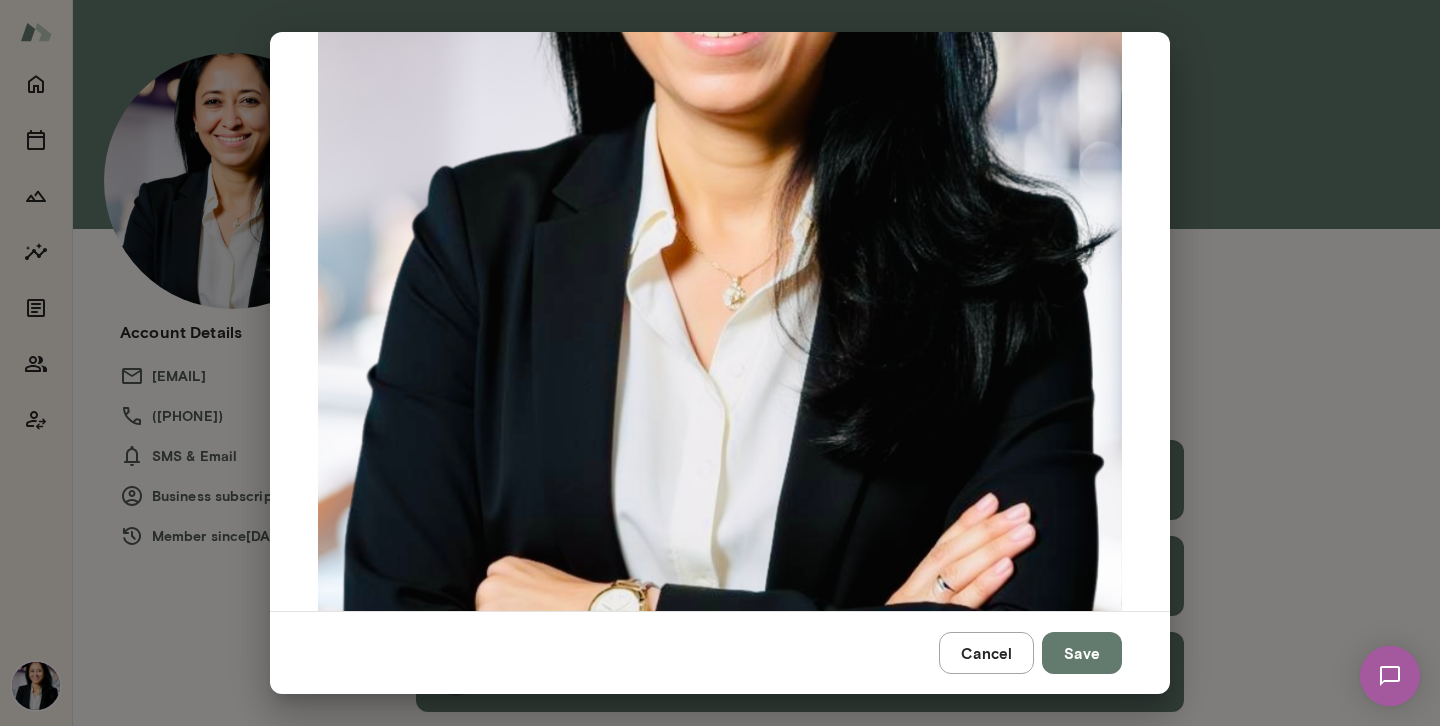 scroll, scrollTop: 398, scrollLeft: 0, axis: vertical 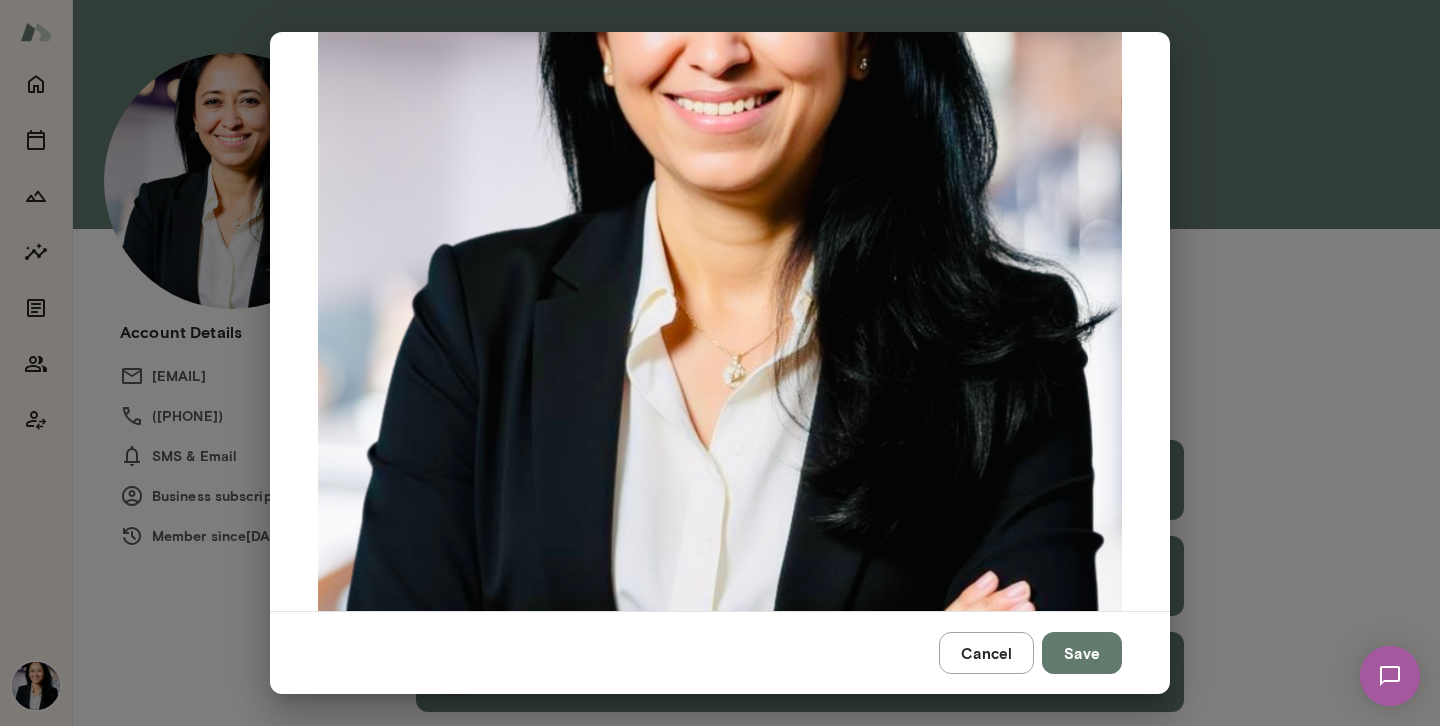 click on "Bio" at bounding box center (720, 1517) 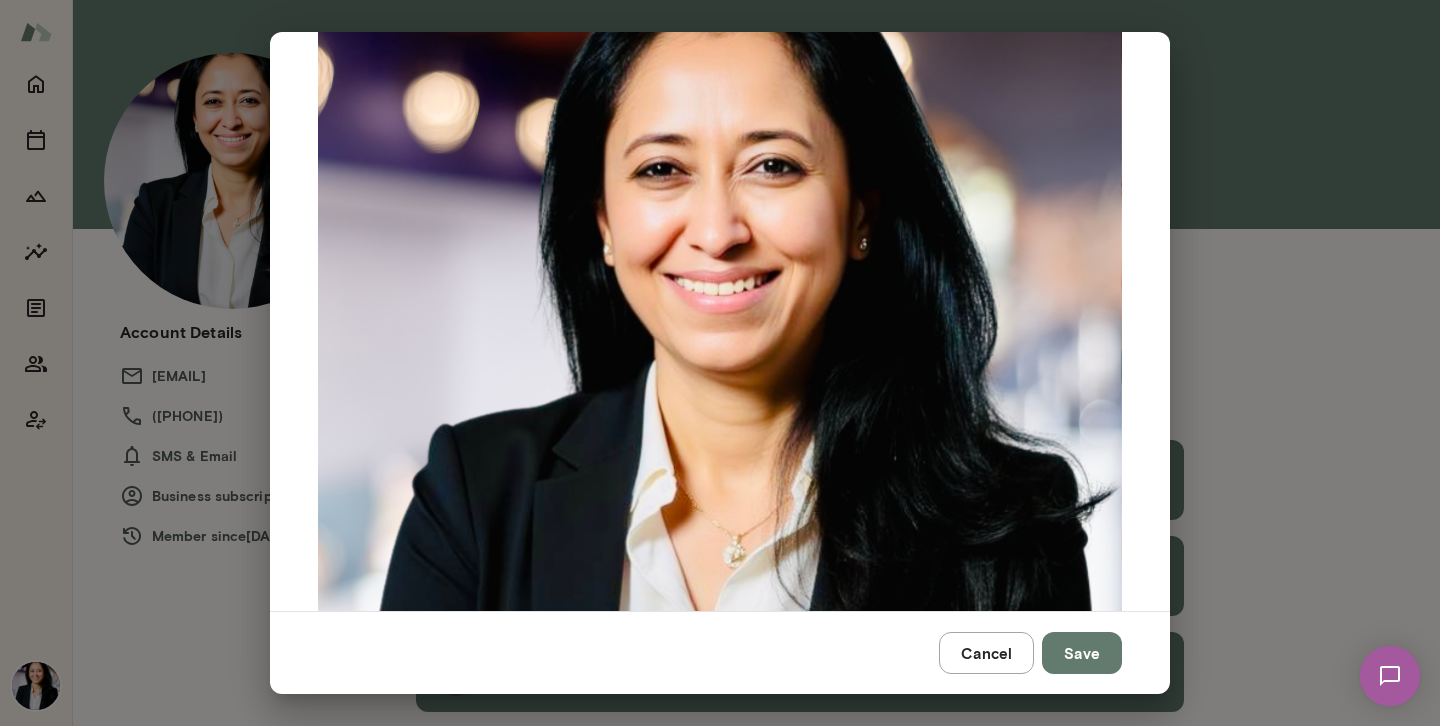 scroll, scrollTop: 206, scrollLeft: 0, axis: vertical 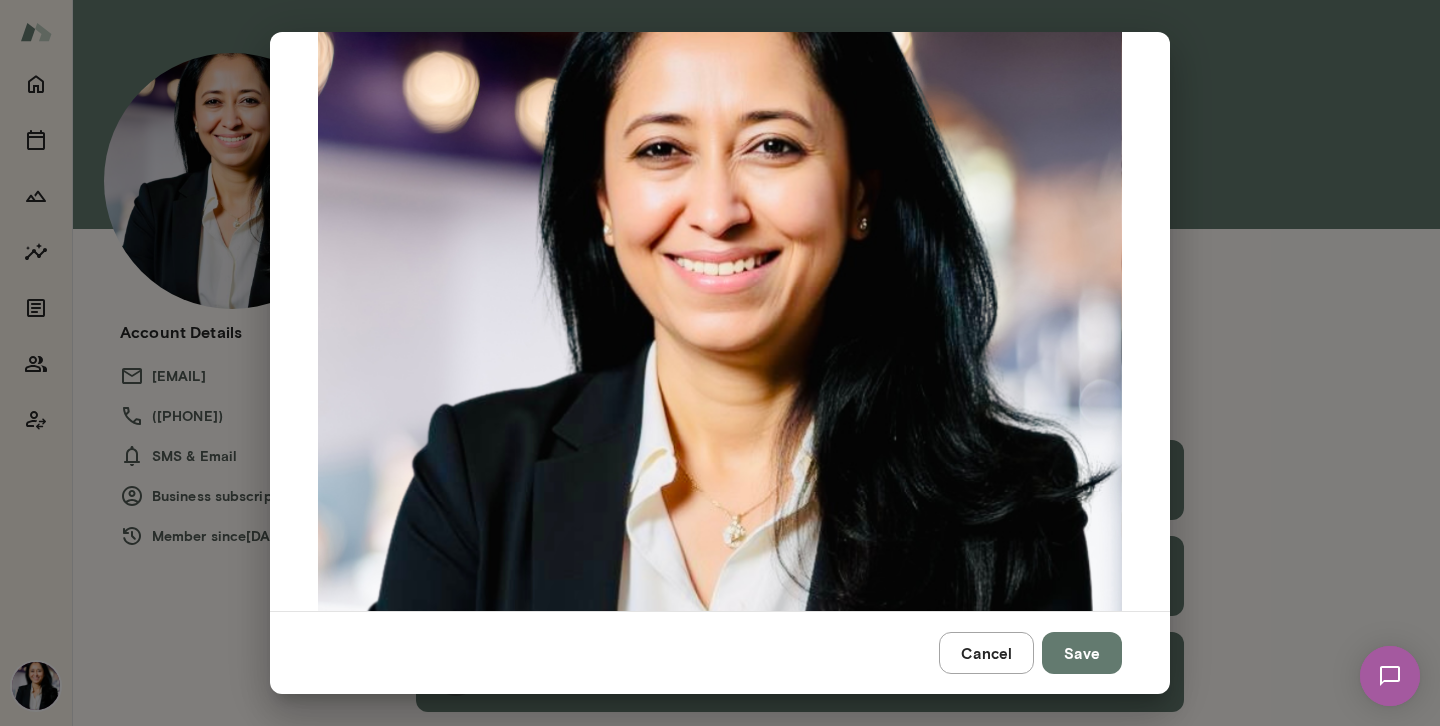 click on "Bio" at bounding box center [546, 1677] 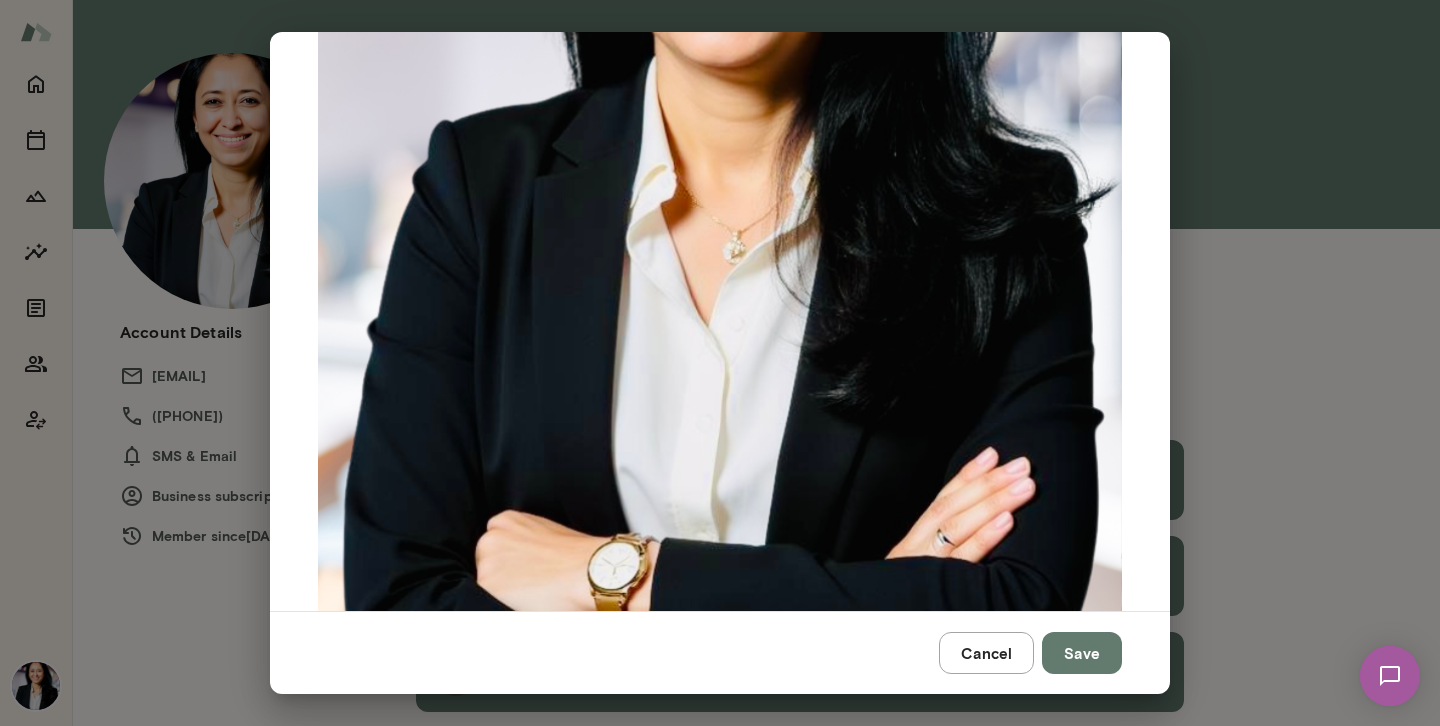 scroll, scrollTop: 565, scrollLeft: 0, axis: vertical 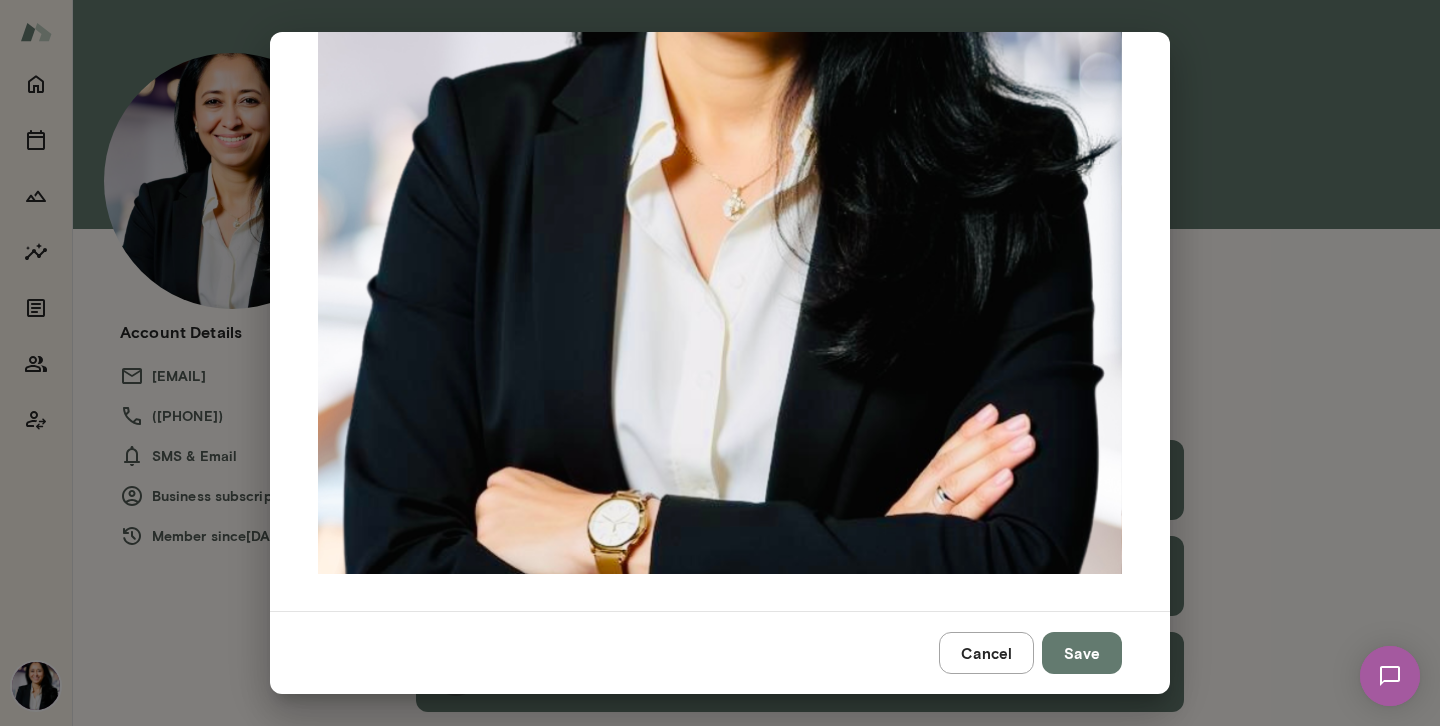 type on "**********" 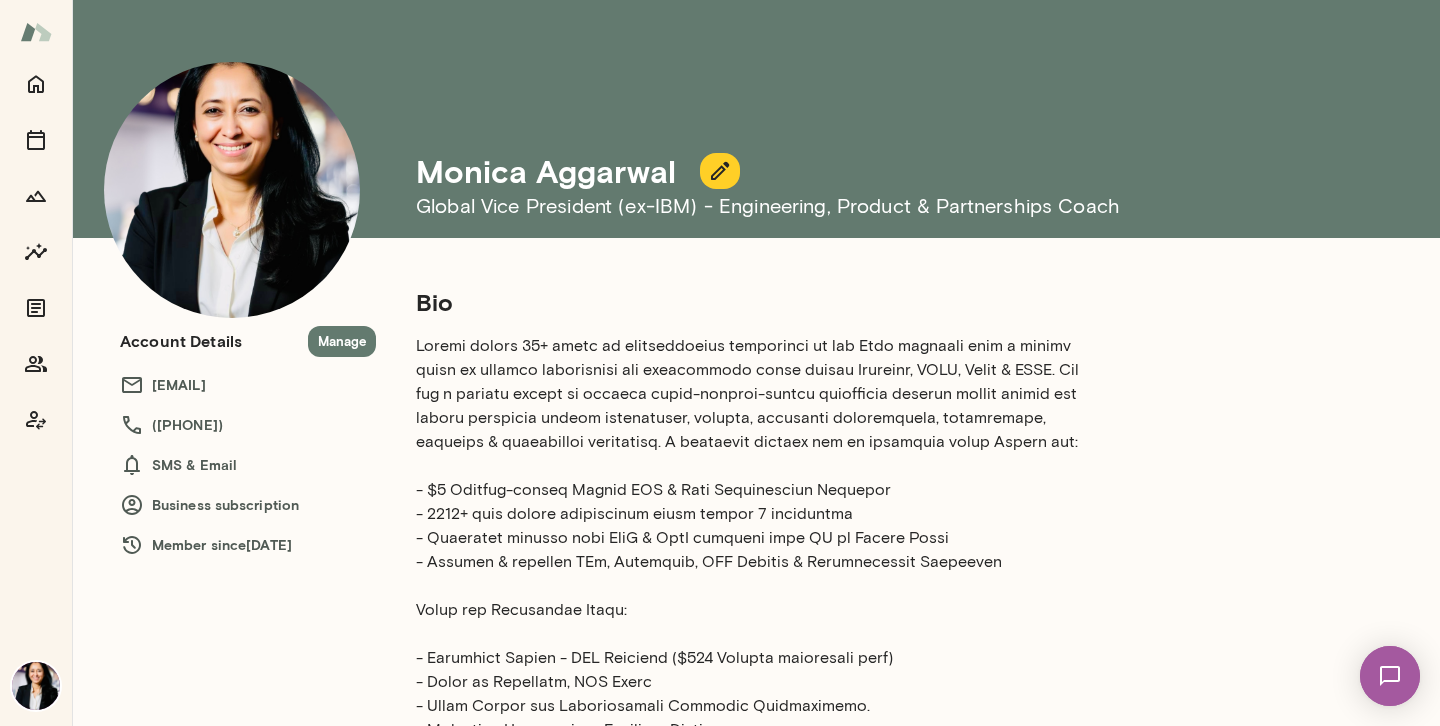 scroll, scrollTop: 0, scrollLeft: 0, axis: both 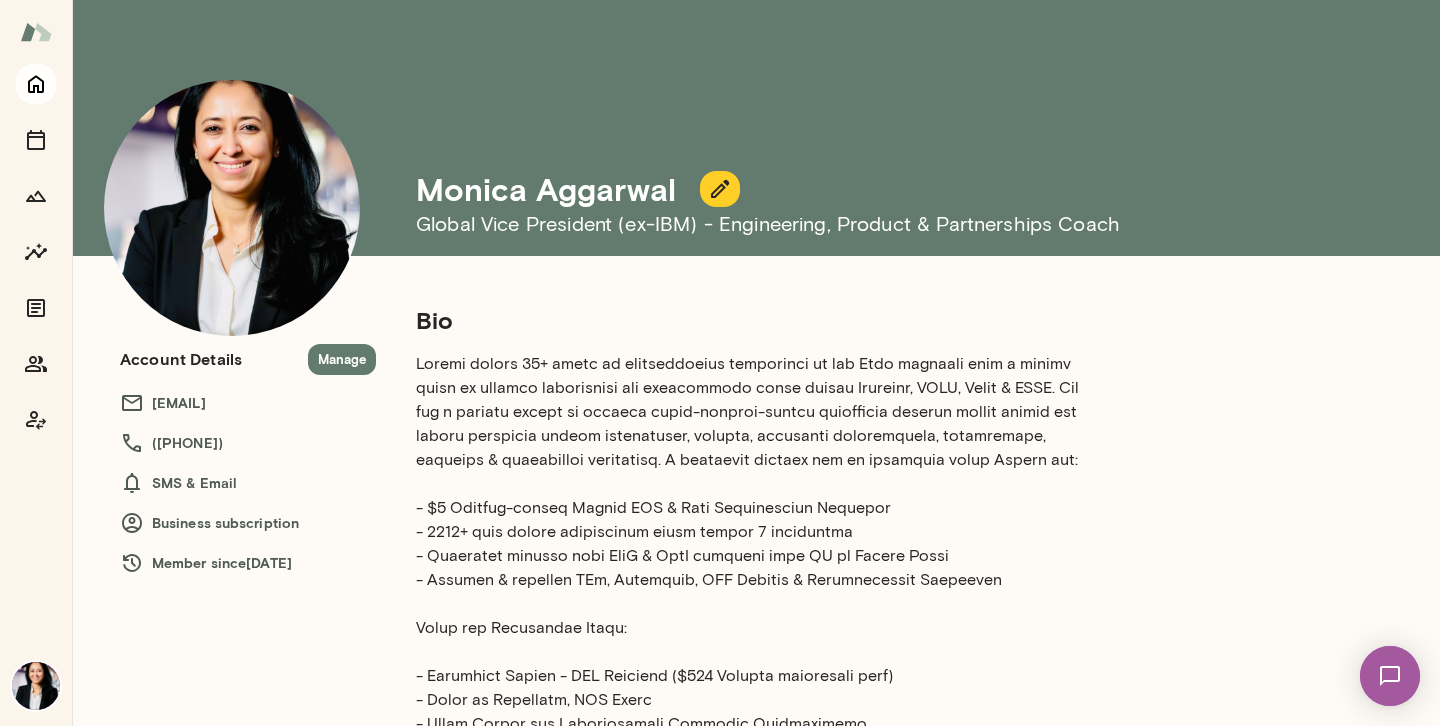 click at bounding box center [36, 84] 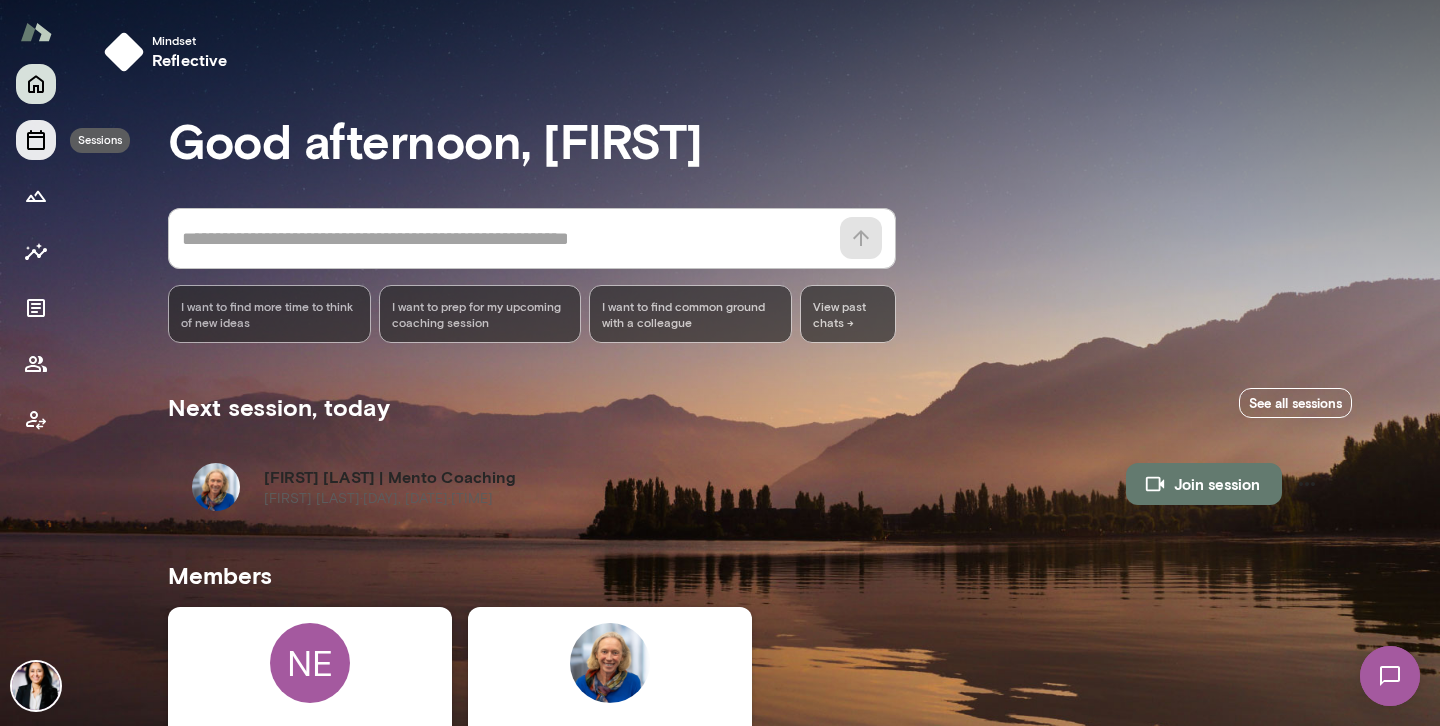 click at bounding box center [36, 140] 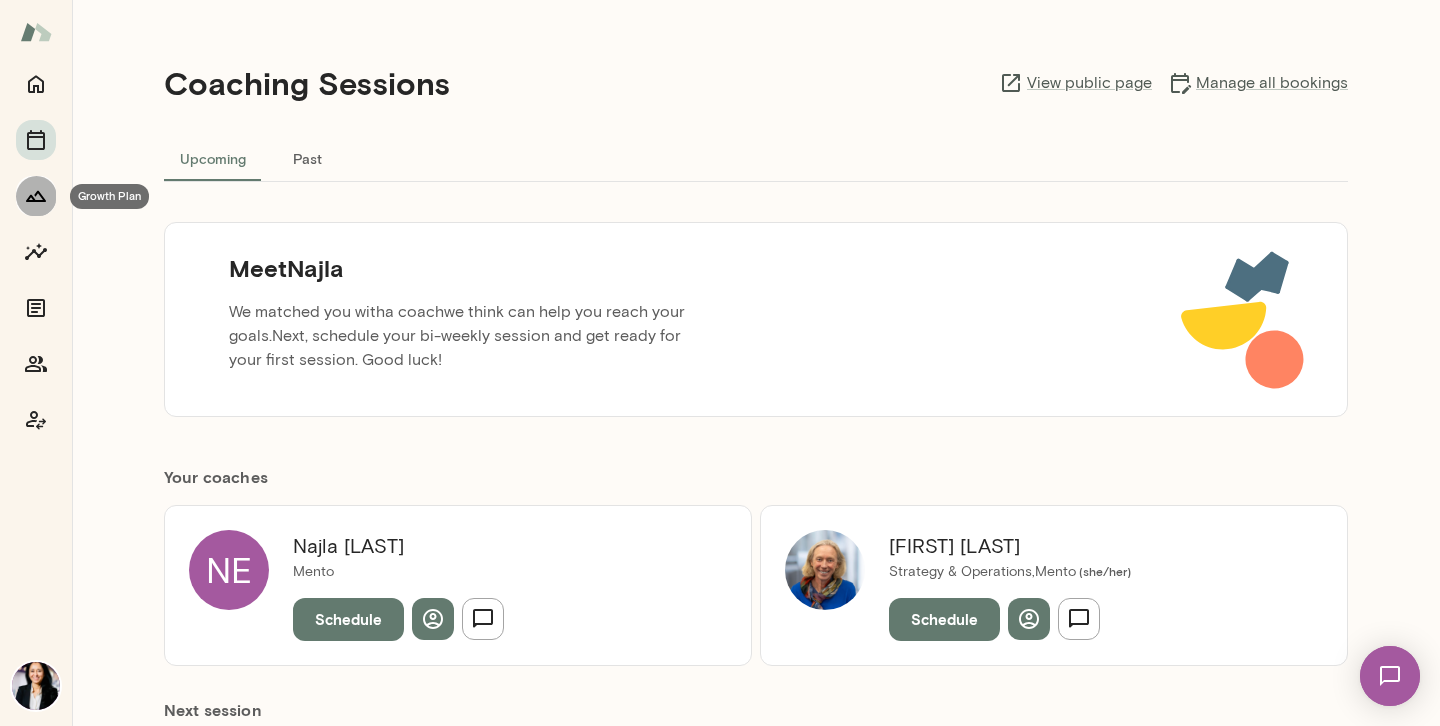 click at bounding box center [36, 196] 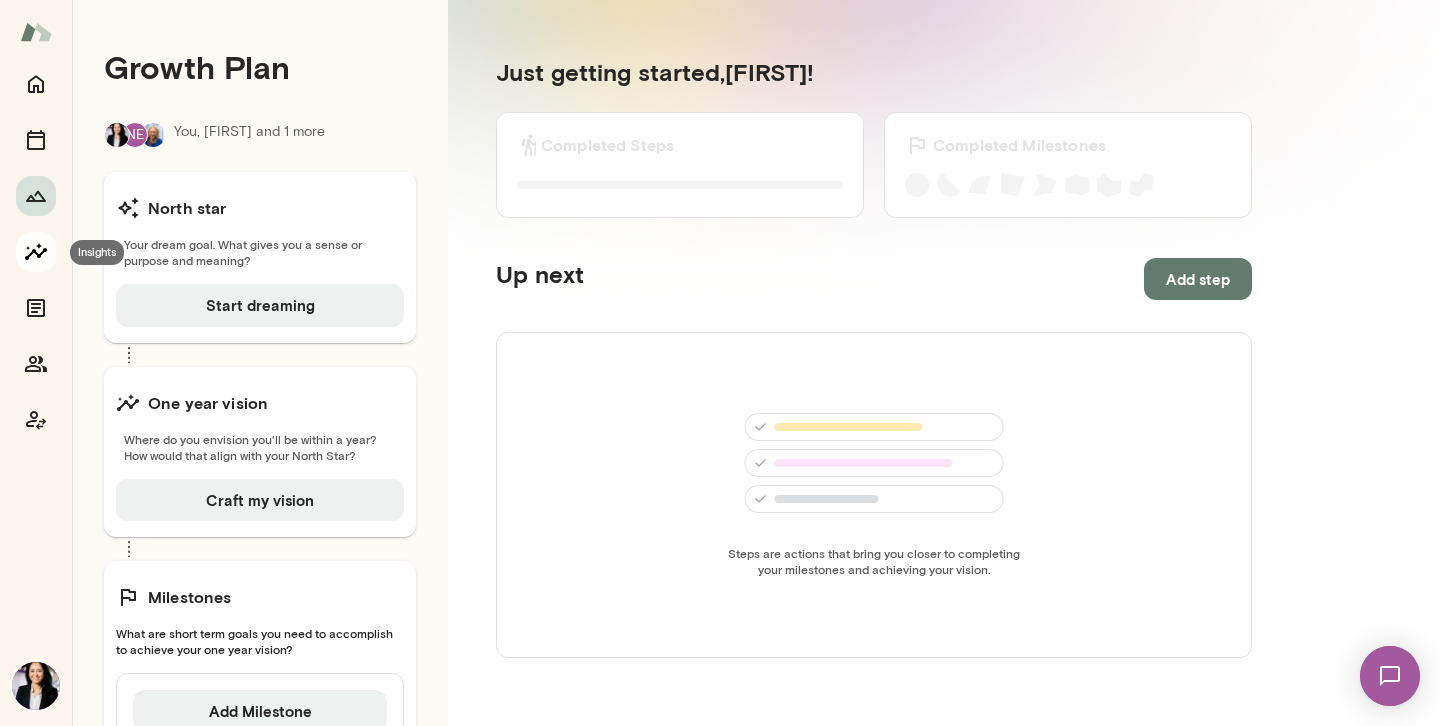 click at bounding box center [36, 251] 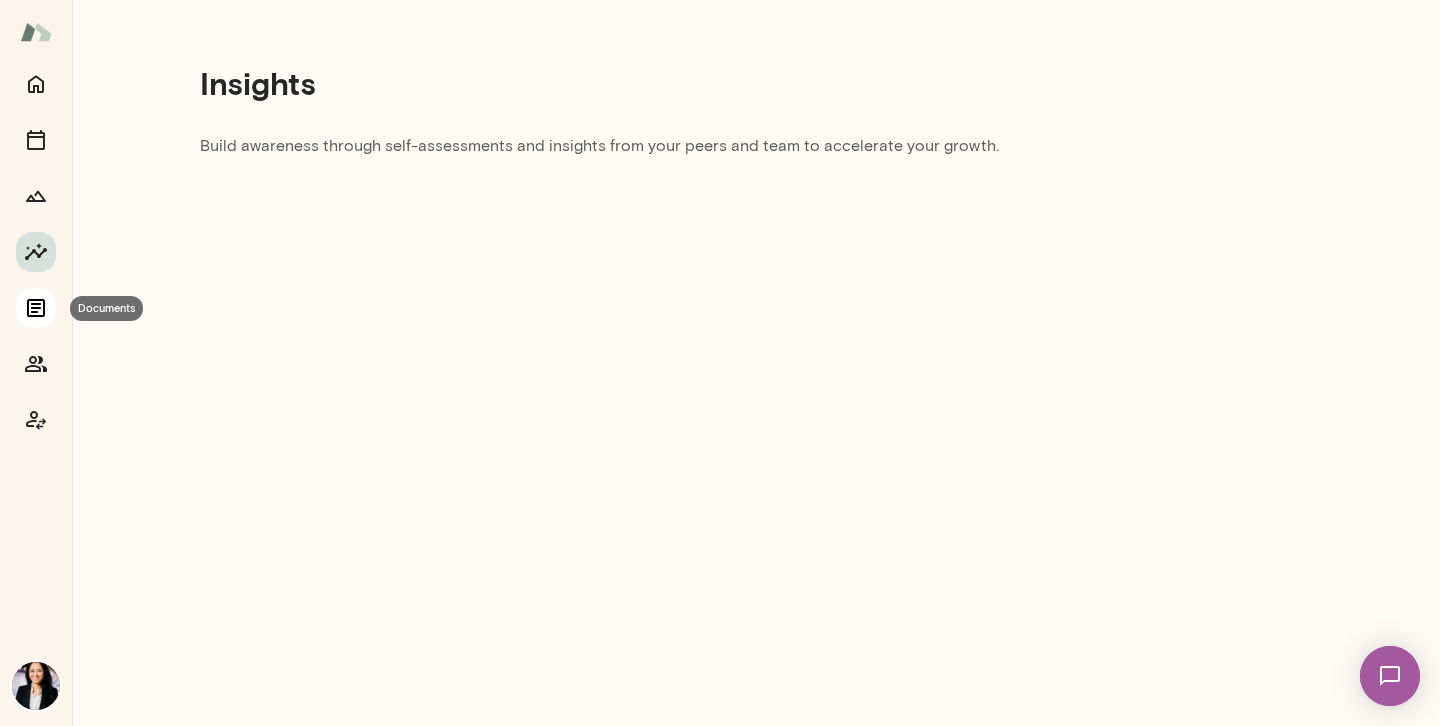 click at bounding box center (36, 308) 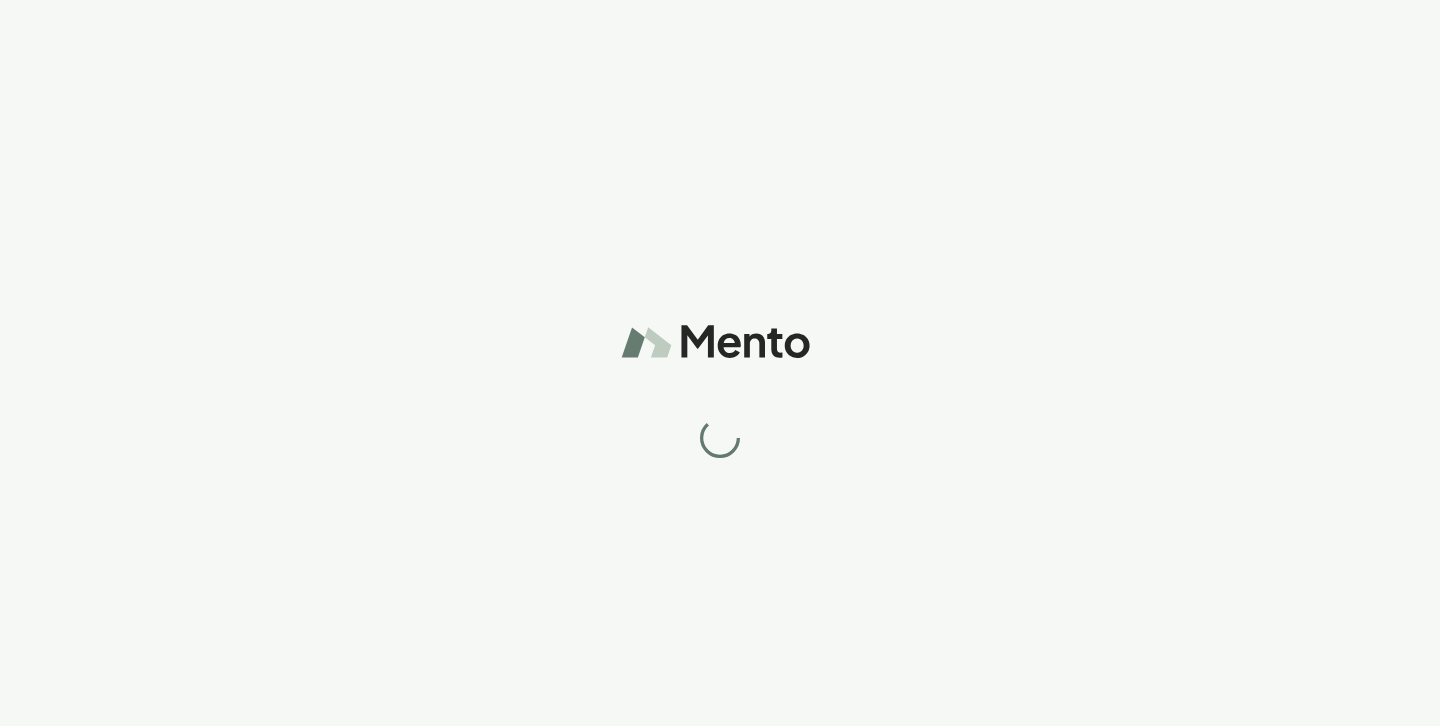 scroll, scrollTop: 0, scrollLeft: 0, axis: both 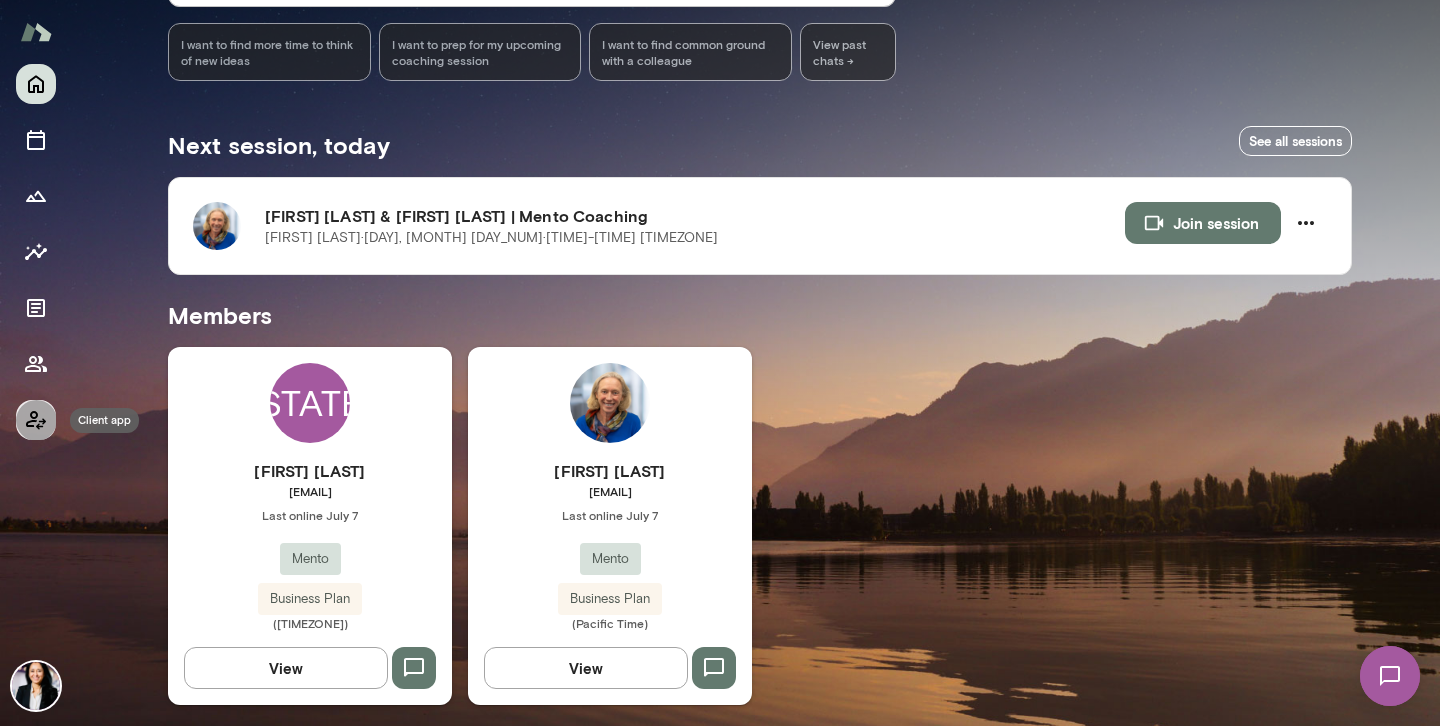 click at bounding box center [36, 420] 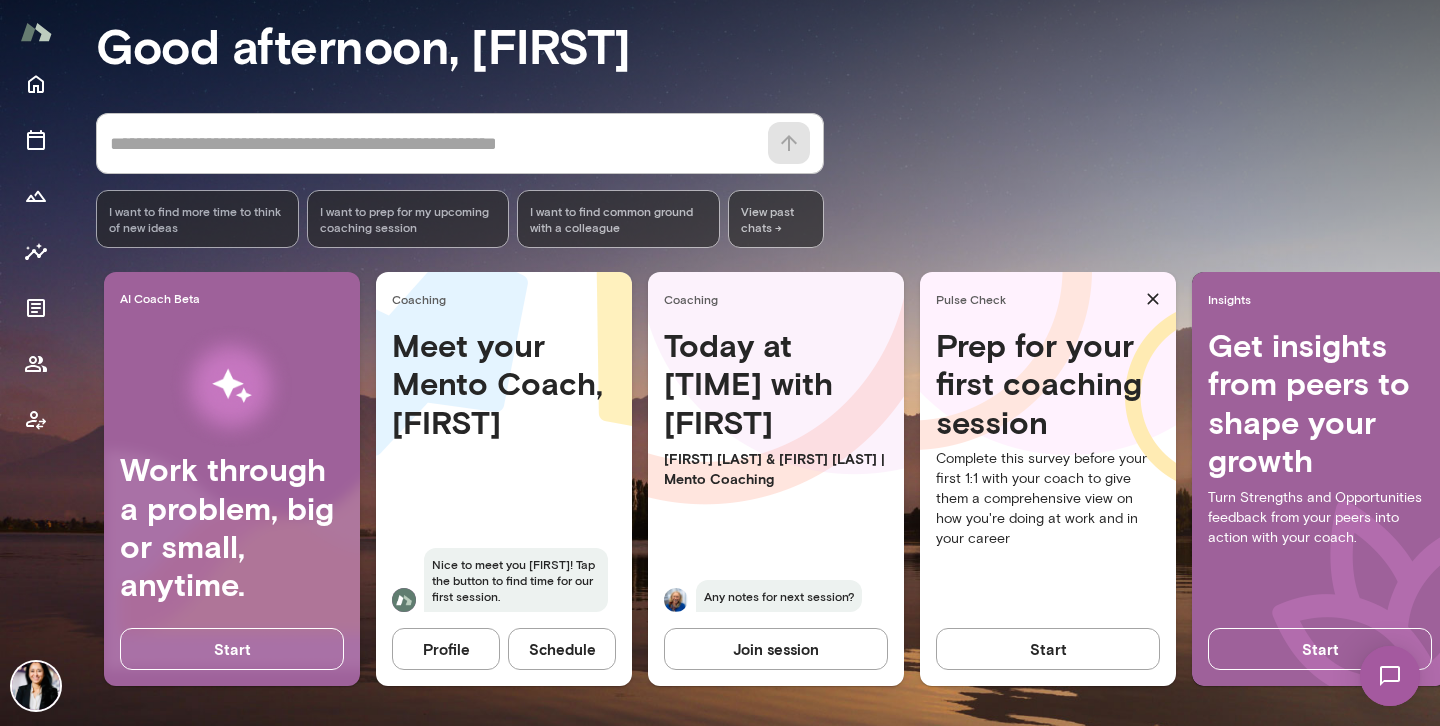 scroll, scrollTop: 175, scrollLeft: 0, axis: vertical 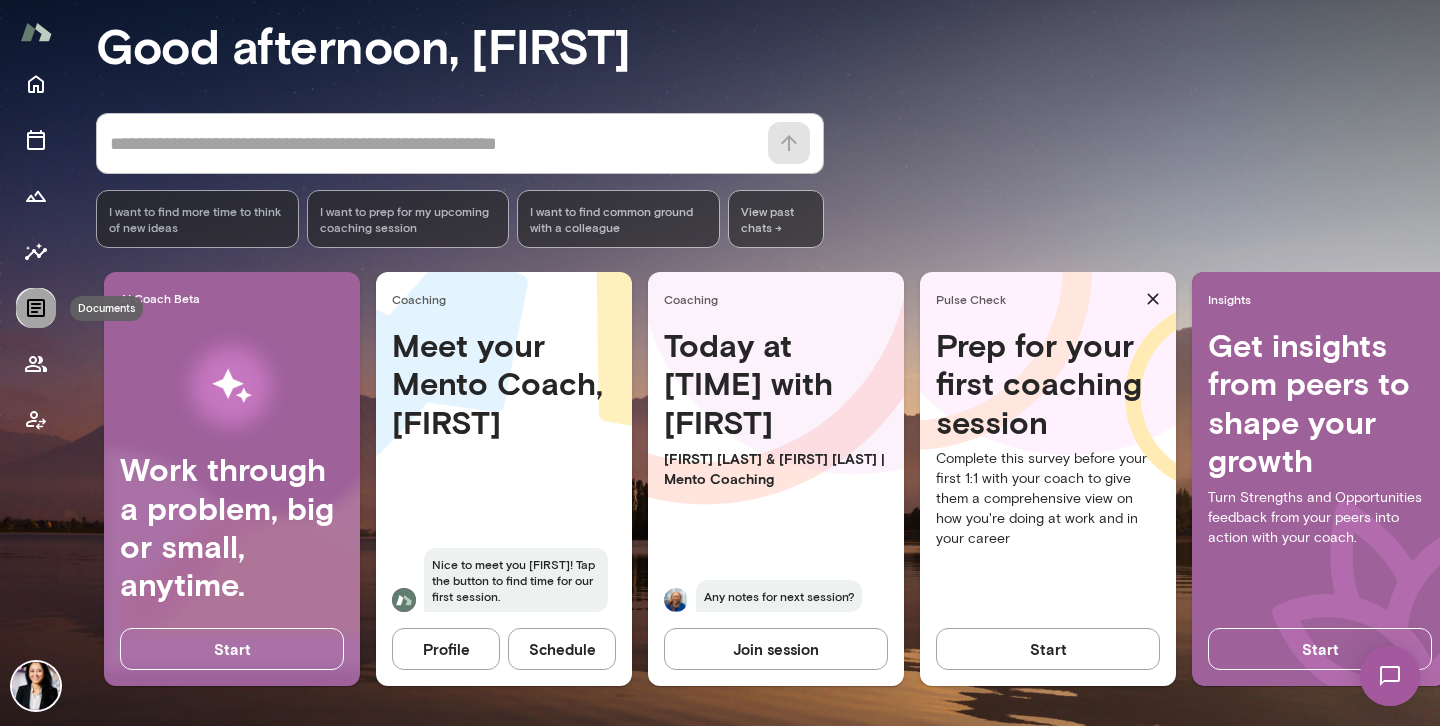 click at bounding box center (36, 308) 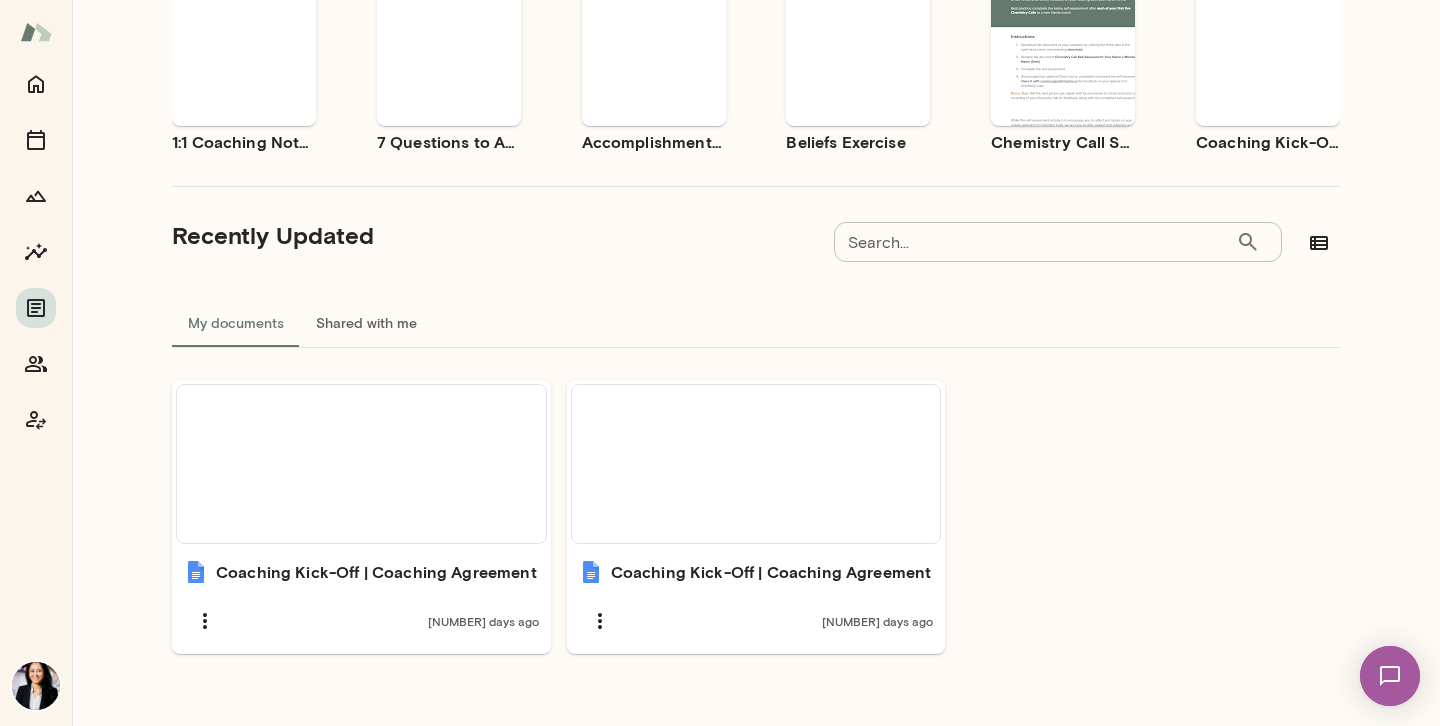scroll, scrollTop: 260, scrollLeft: 0, axis: vertical 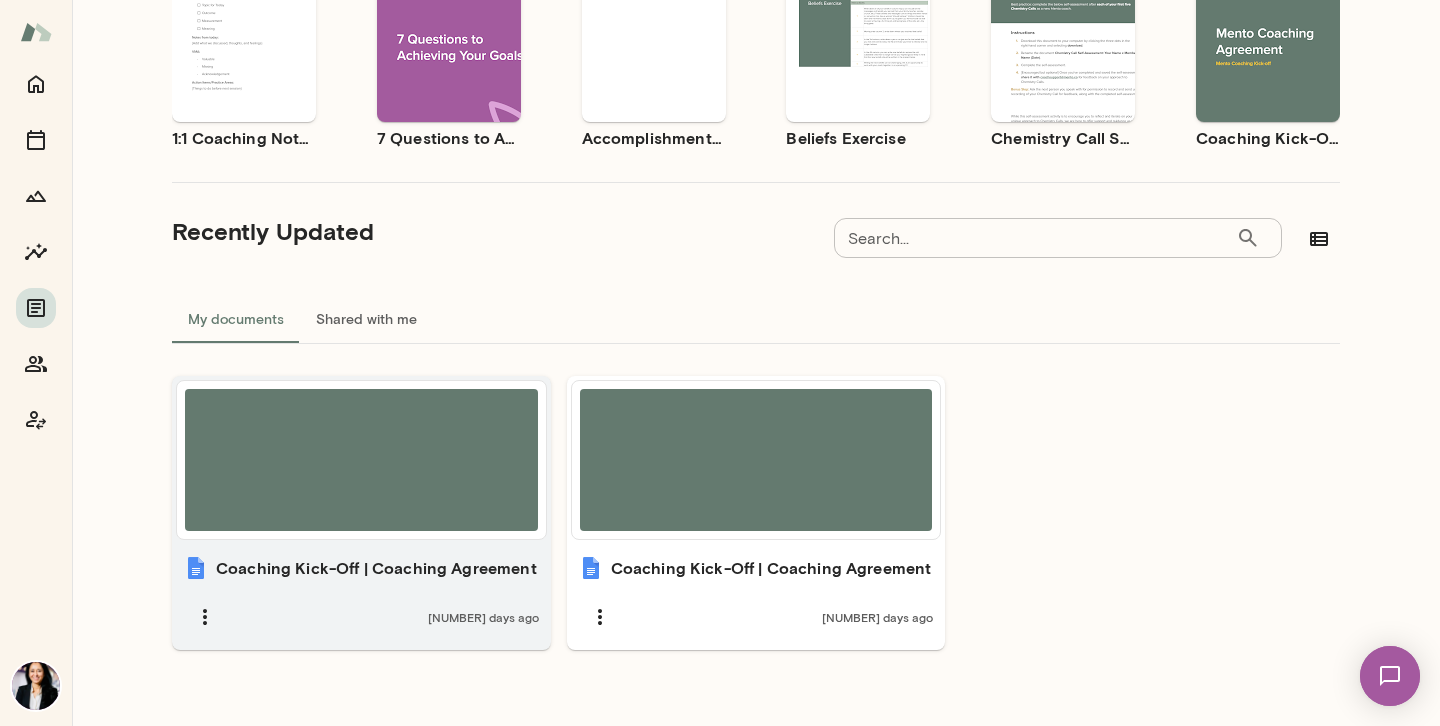 click on "Coaching Kick-Off | Coaching Agreement" at bounding box center (376, 568) 